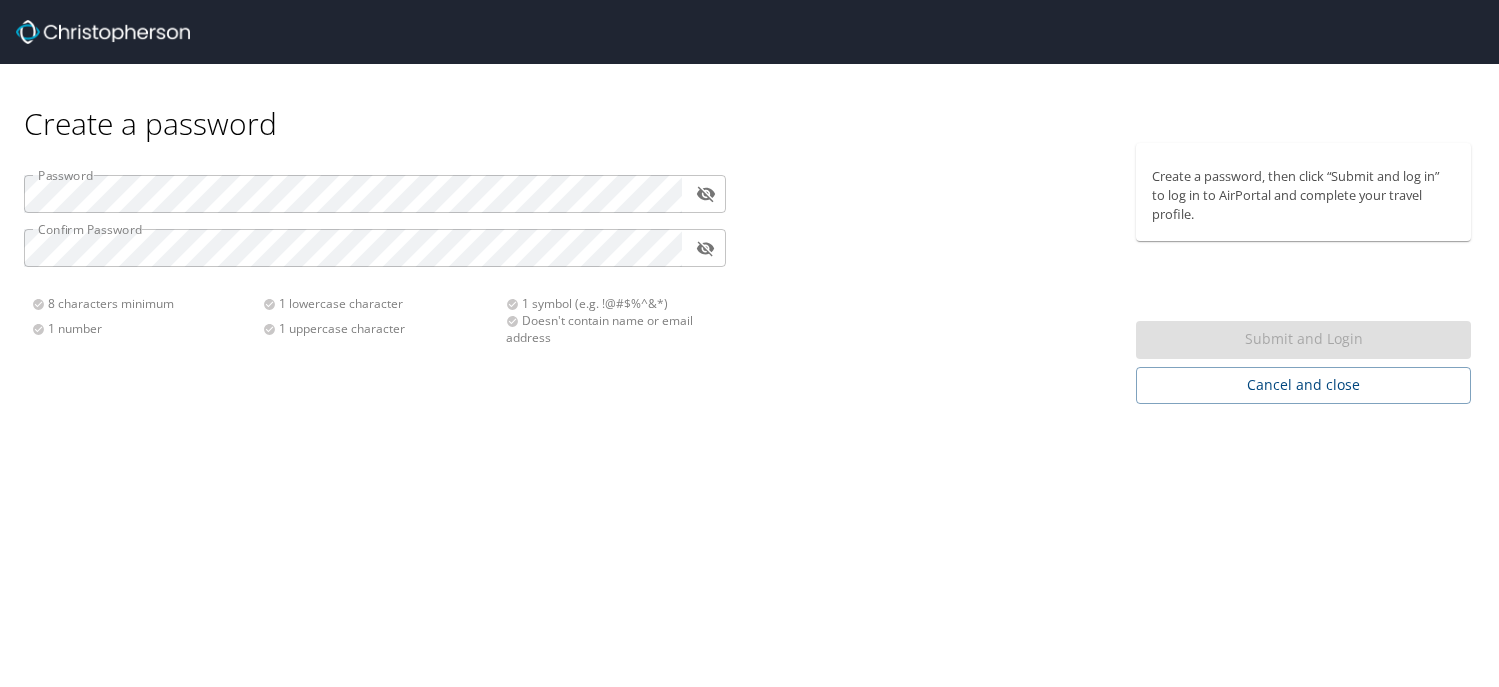 scroll, scrollTop: 0, scrollLeft: 0, axis: both 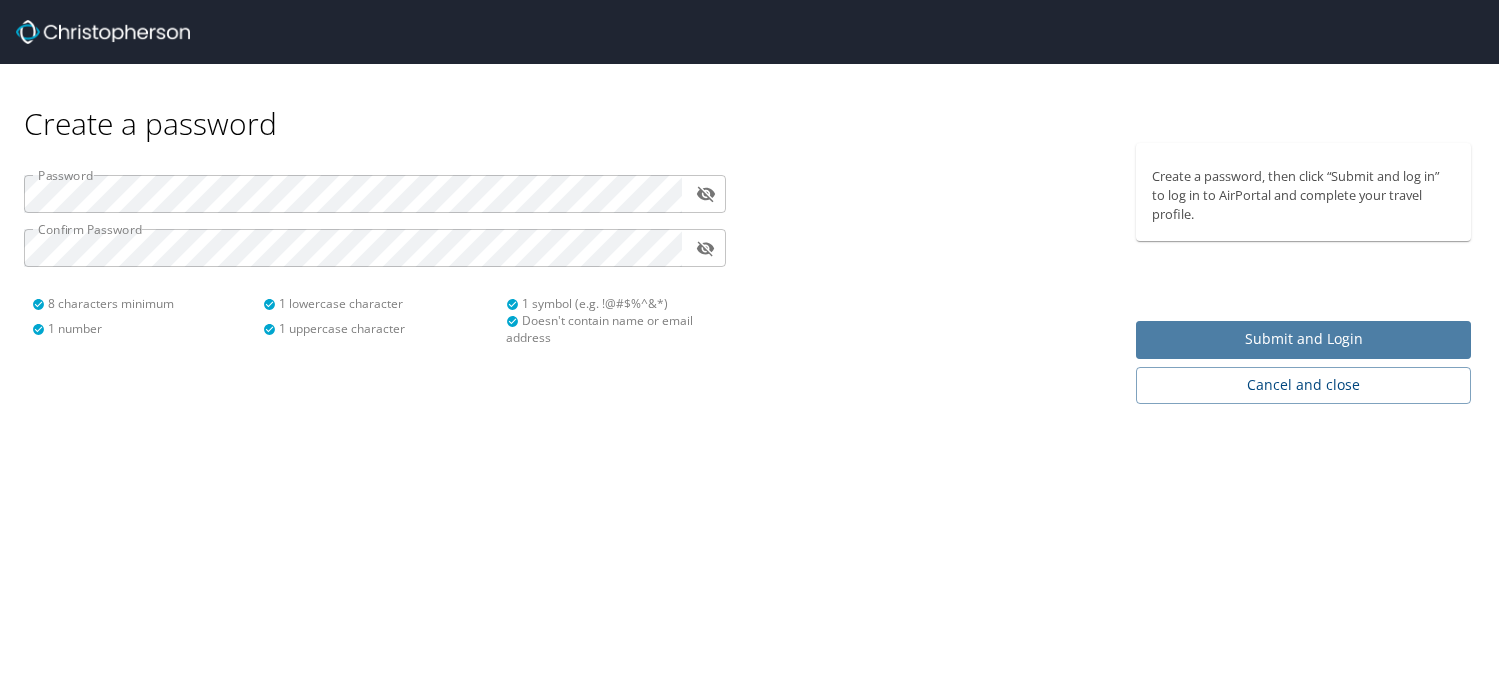 click on "Submit and Login" at bounding box center (1303, 339) 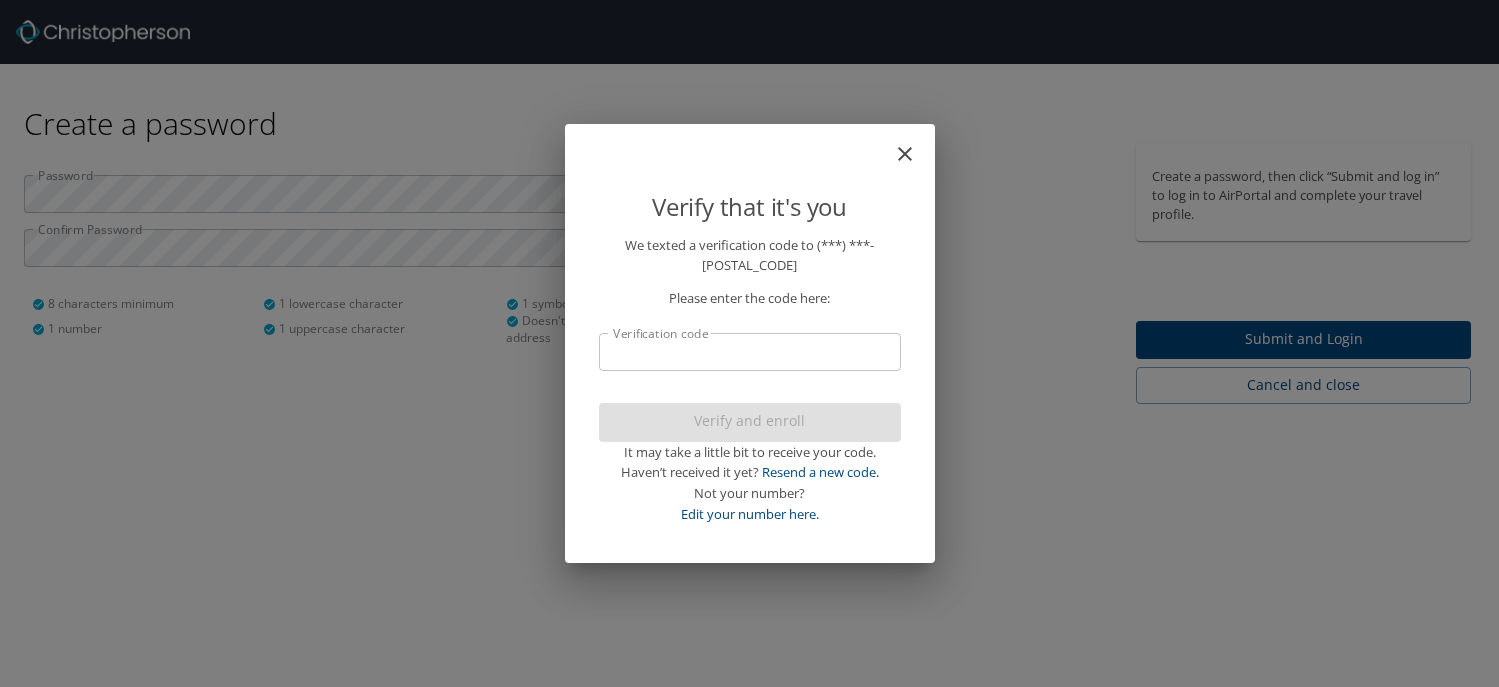 click on "Verification code" at bounding box center (750, 352) 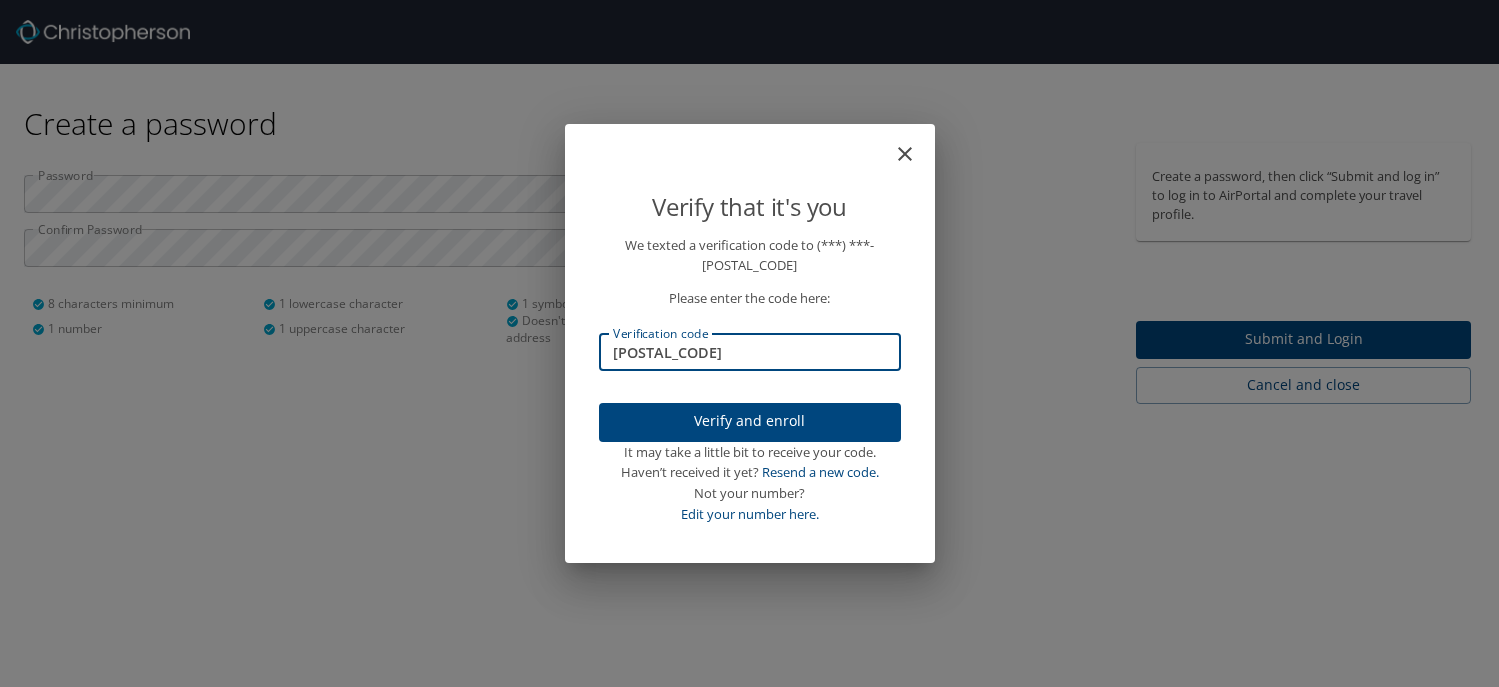 type on "[POSTAL_CODE]" 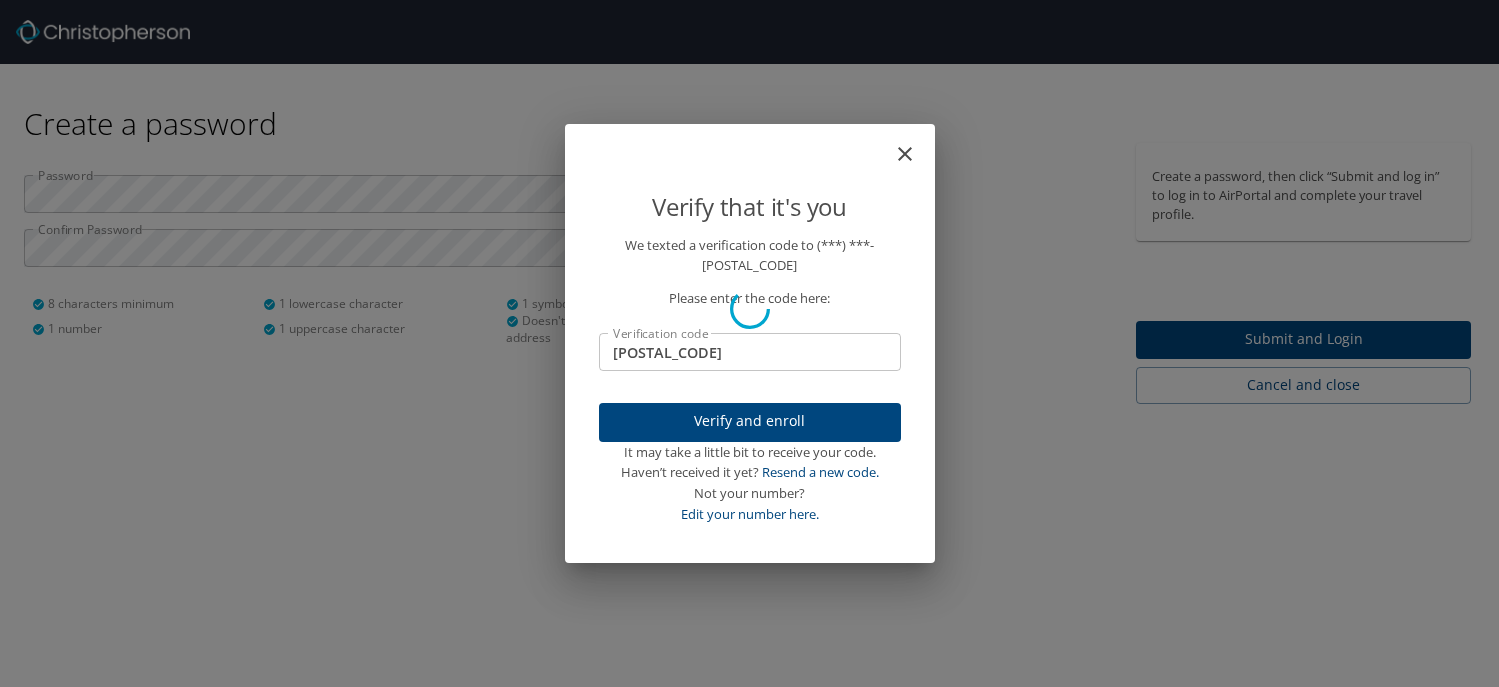 type 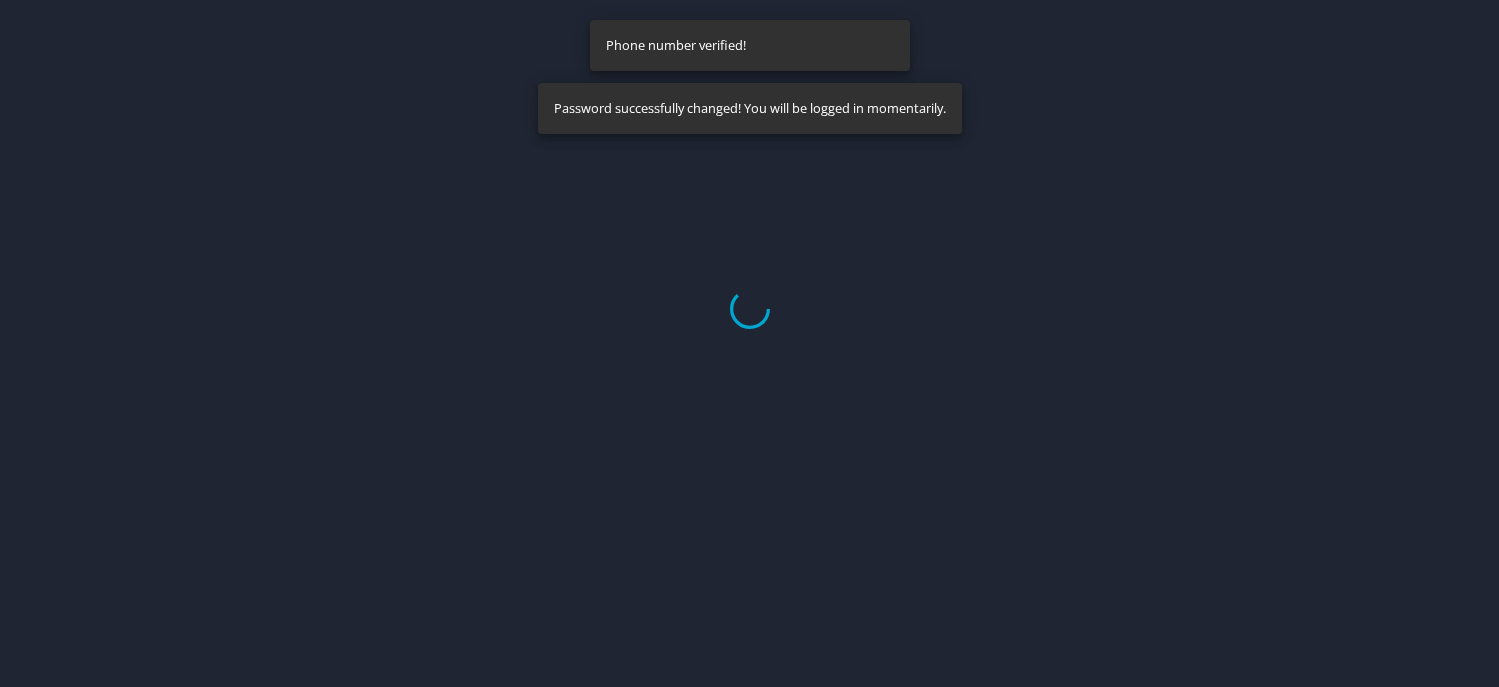 select on "US" 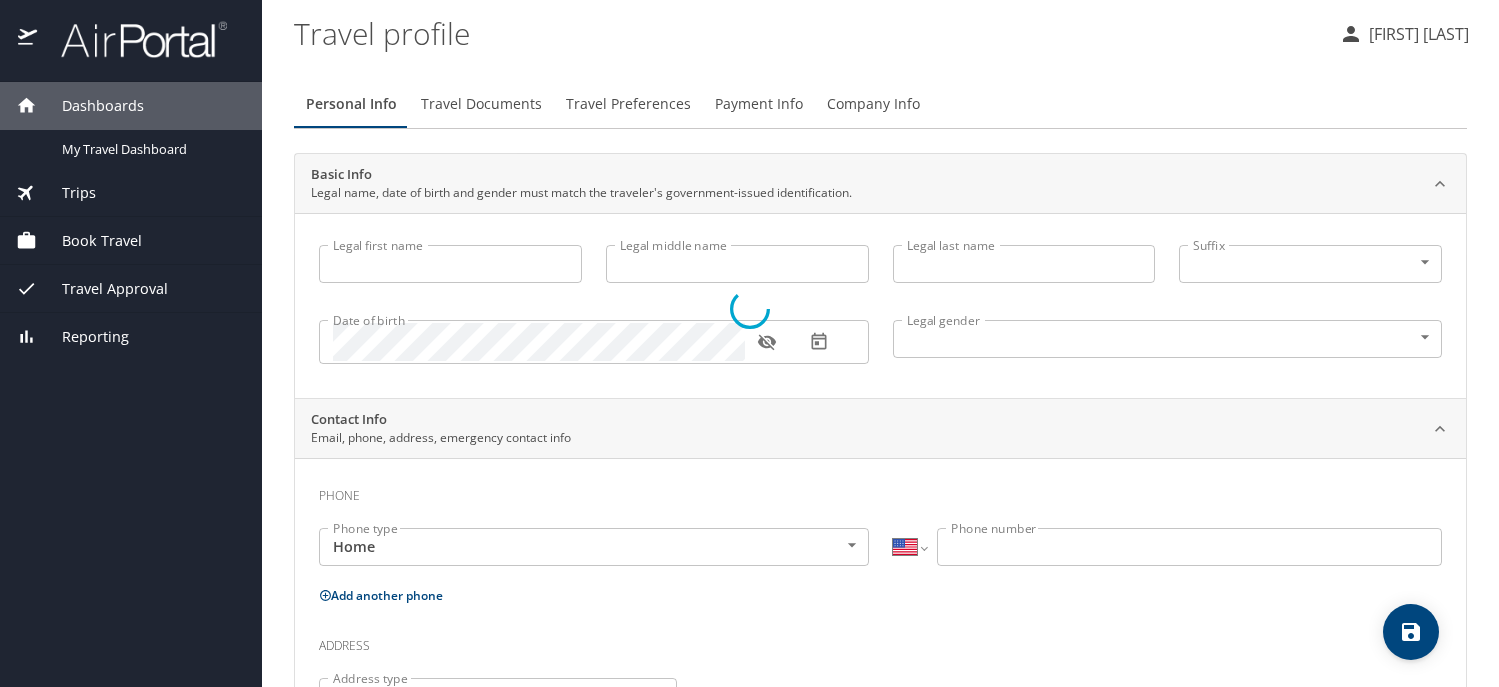 type on "Heather" 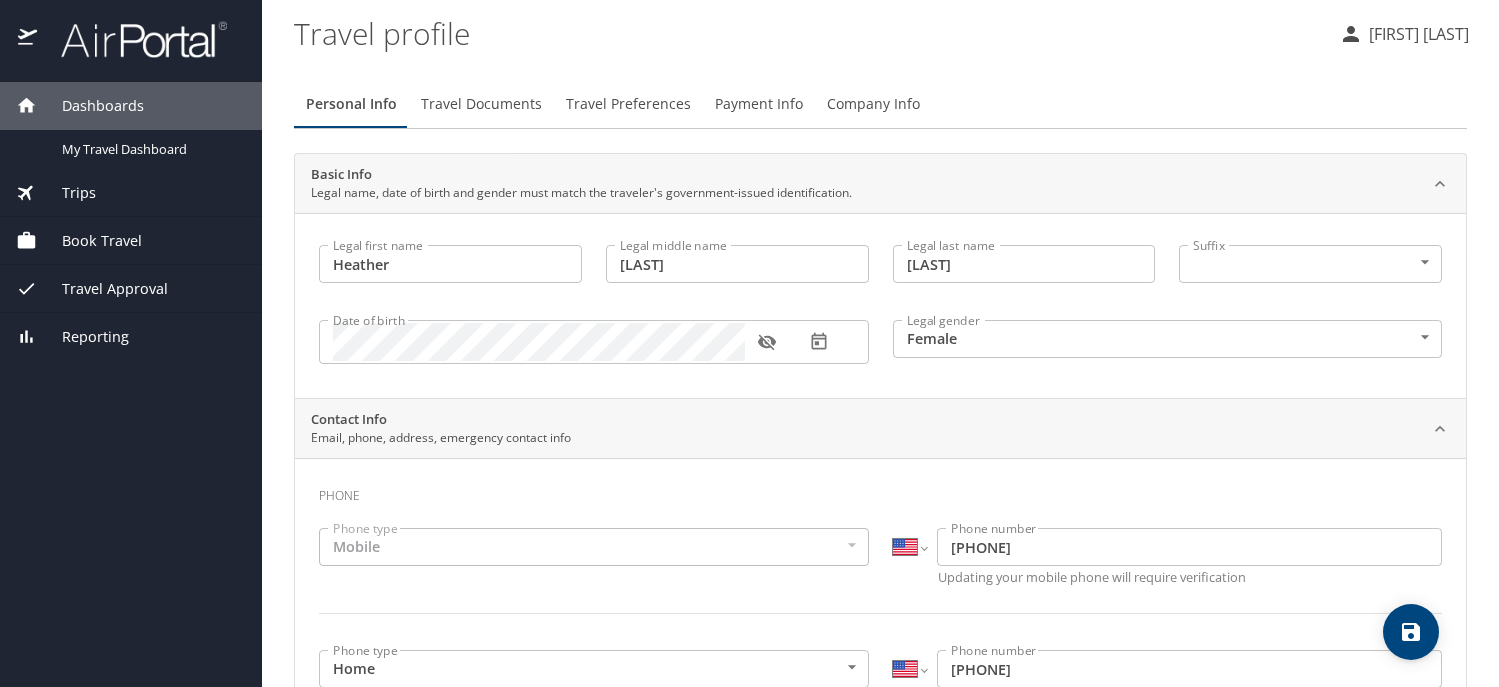 click on "[FIRST] [LAST] [LAST] [LAST] [DATE] [GENDER] [GENDER] [GENDER] [GENDER] [PHONE] [PHONE] [COUNTRY]" at bounding box center (749, 343) 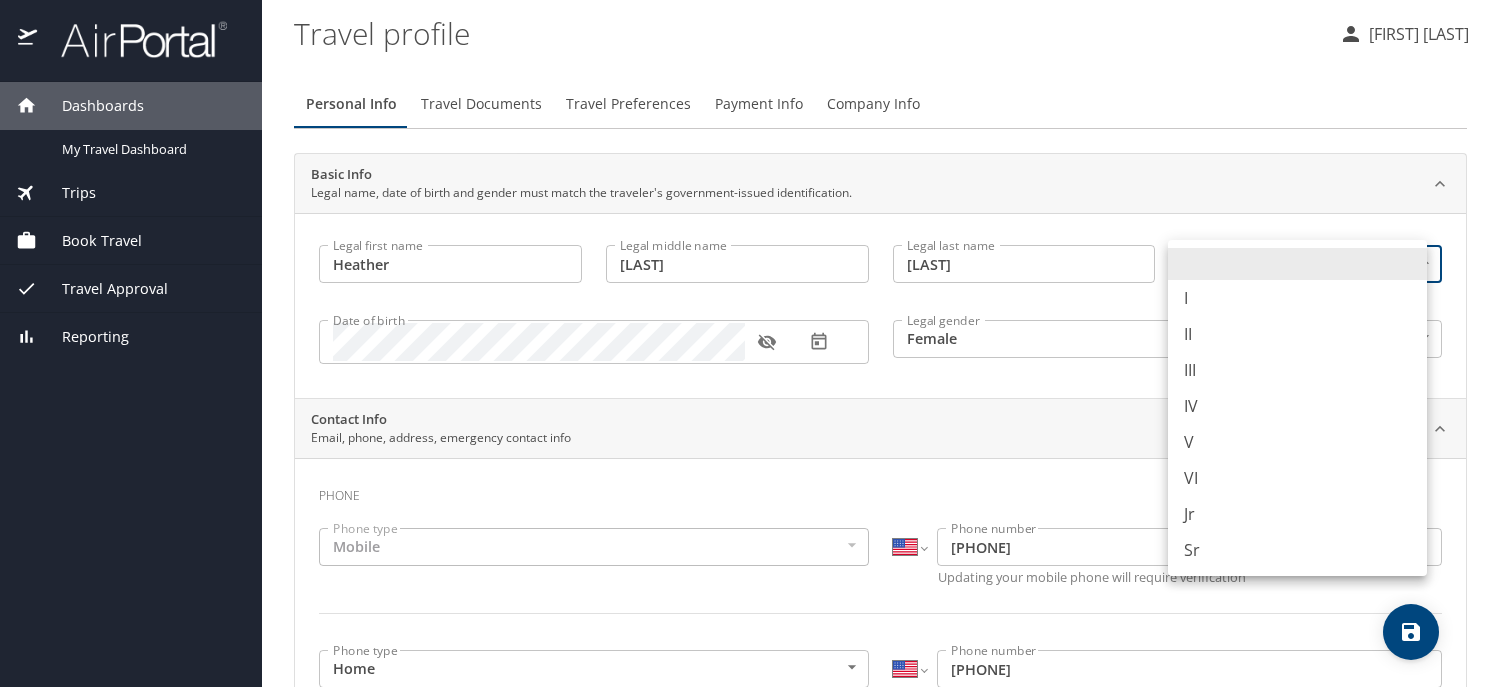click at bounding box center [1297, 264] 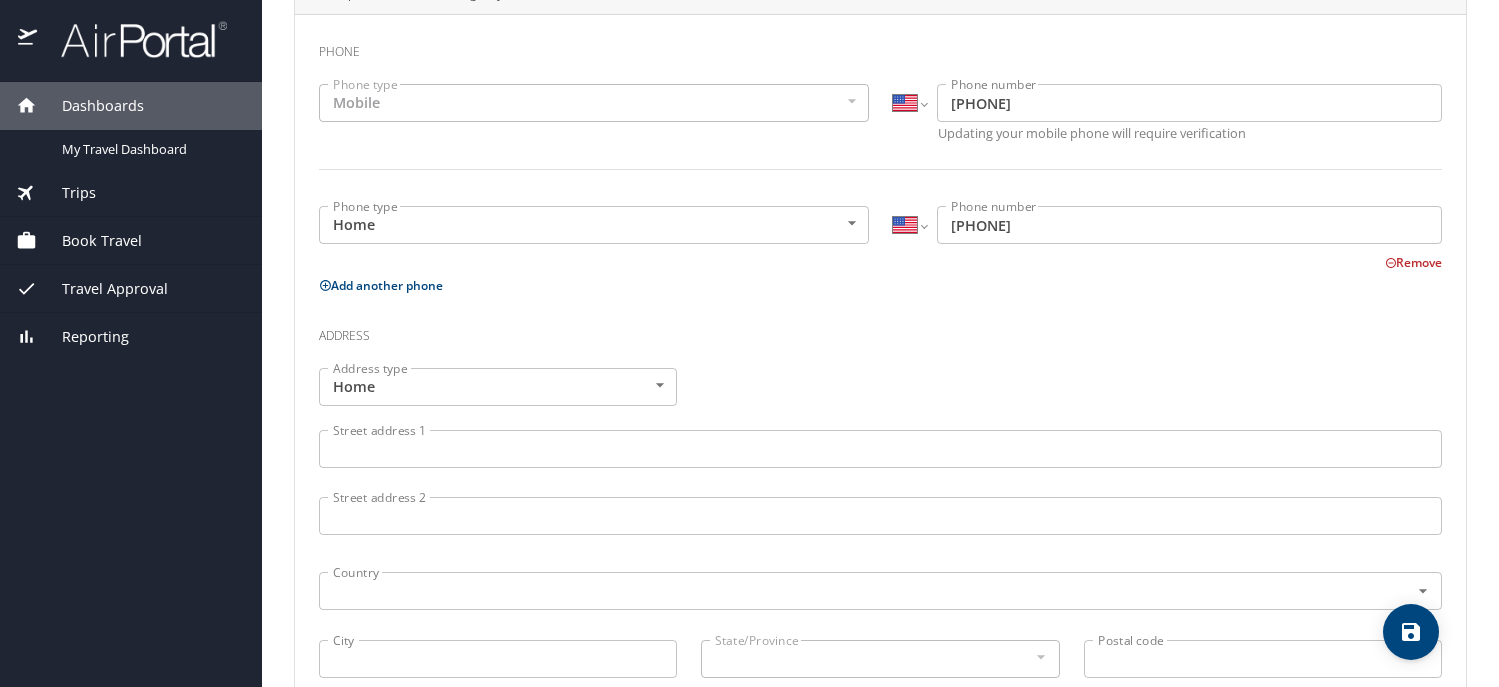 scroll, scrollTop: 500, scrollLeft: 0, axis: vertical 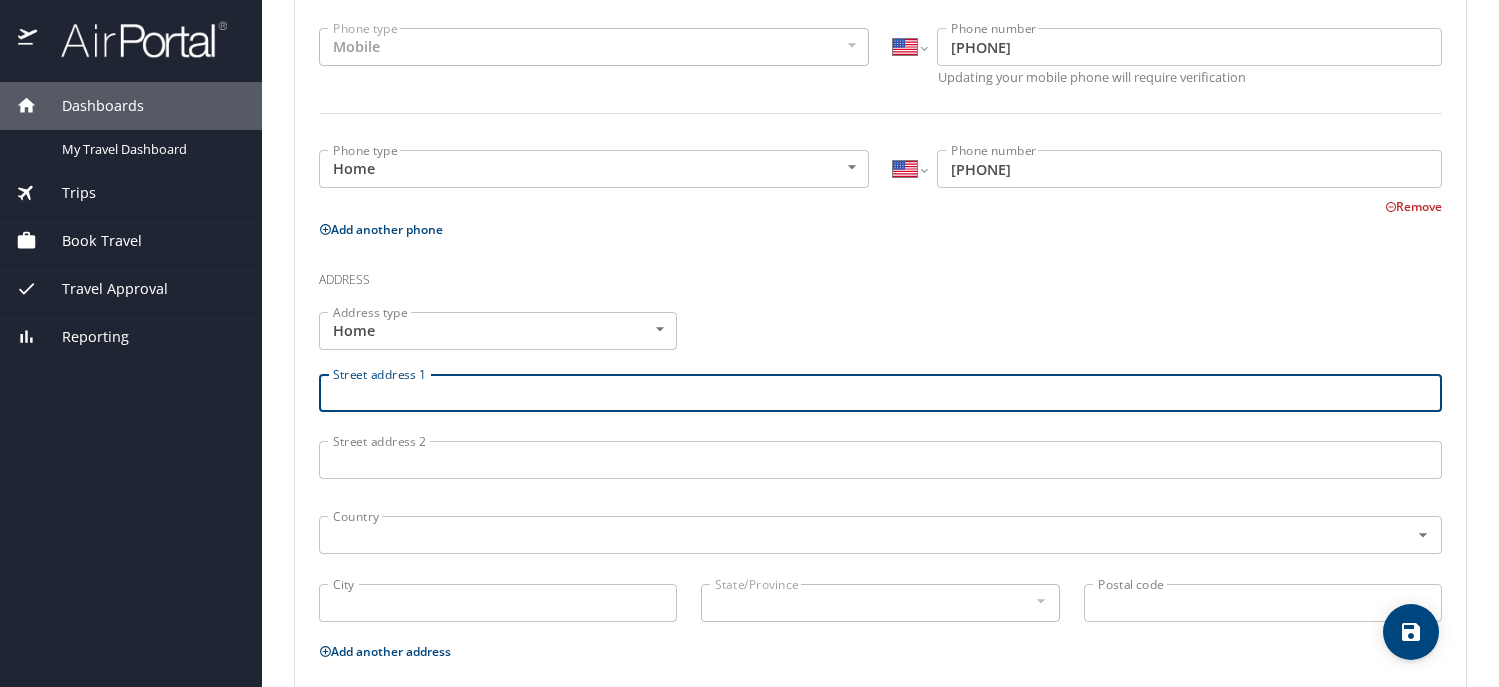 click on "Street address 1" at bounding box center [880, 393] 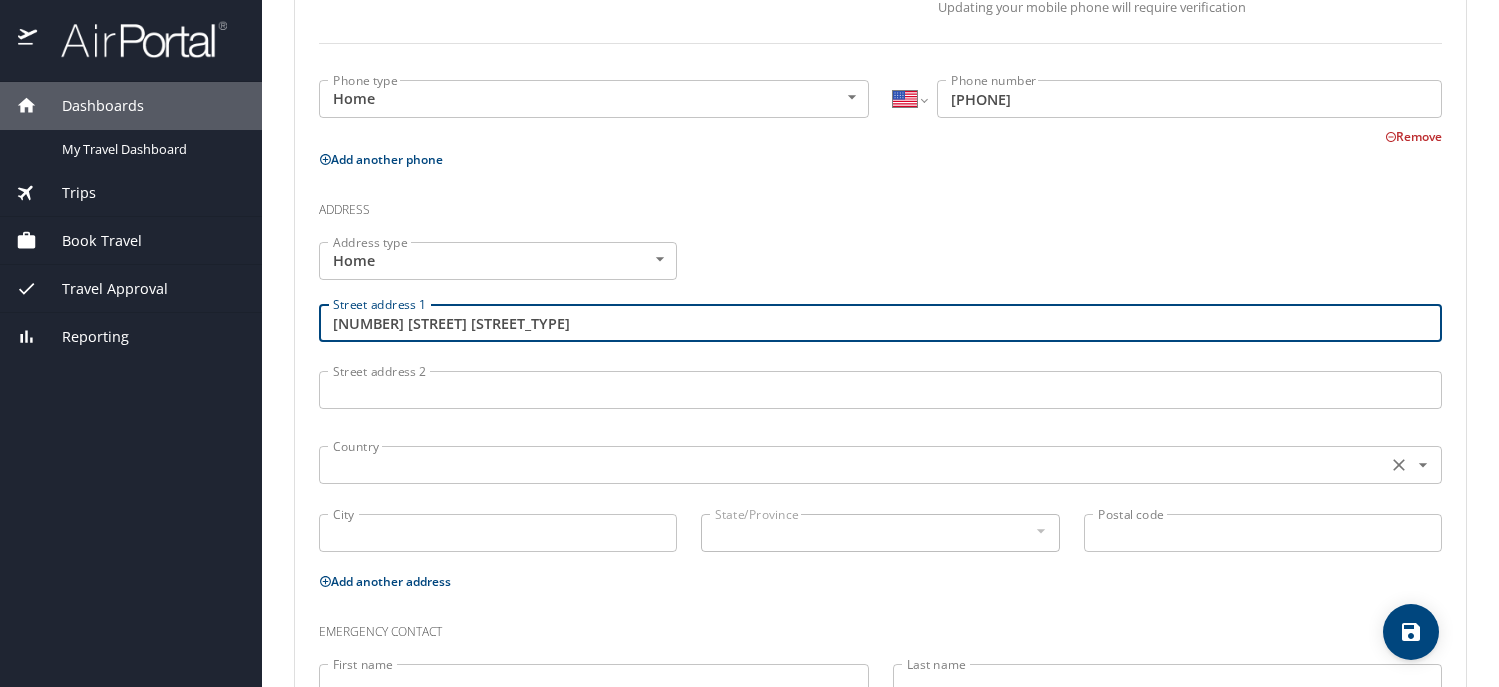 scroll, scrollTop: 600, scrollLeft: 0, axis: vertical 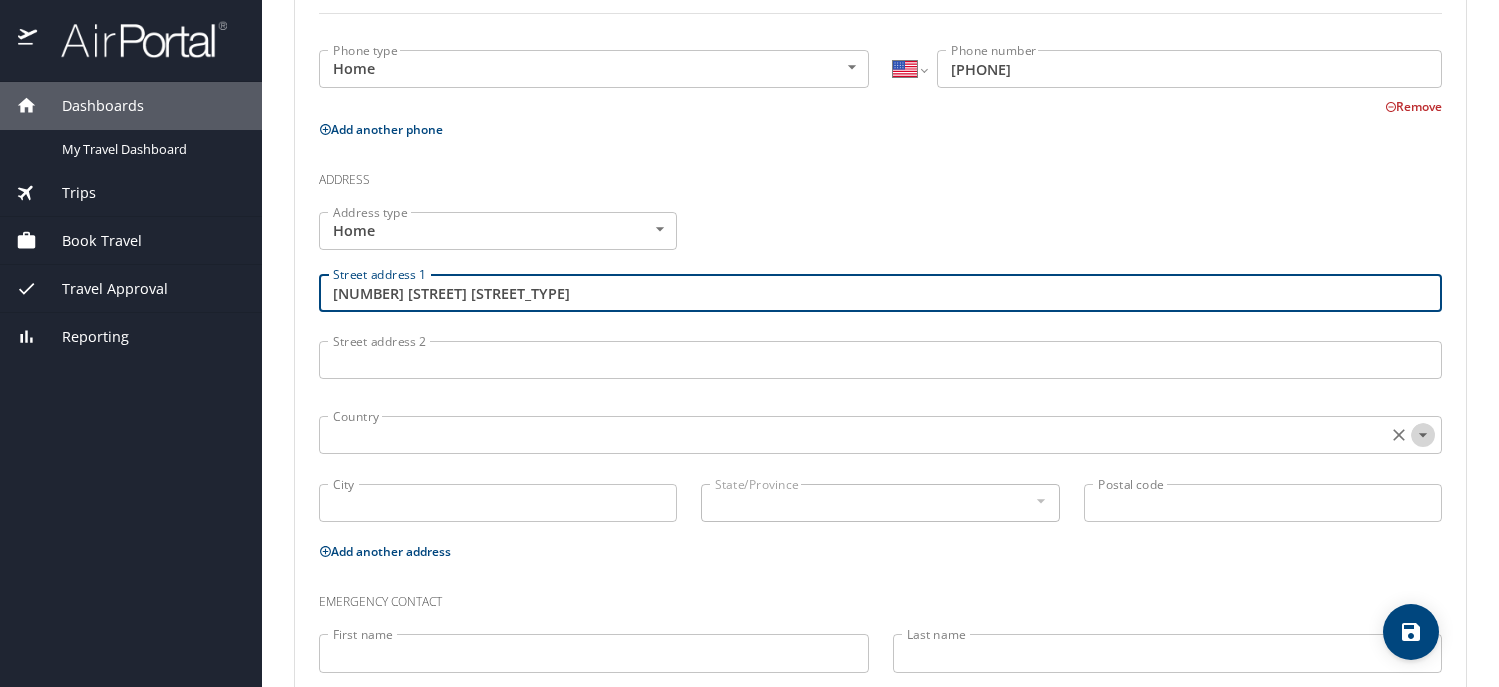click 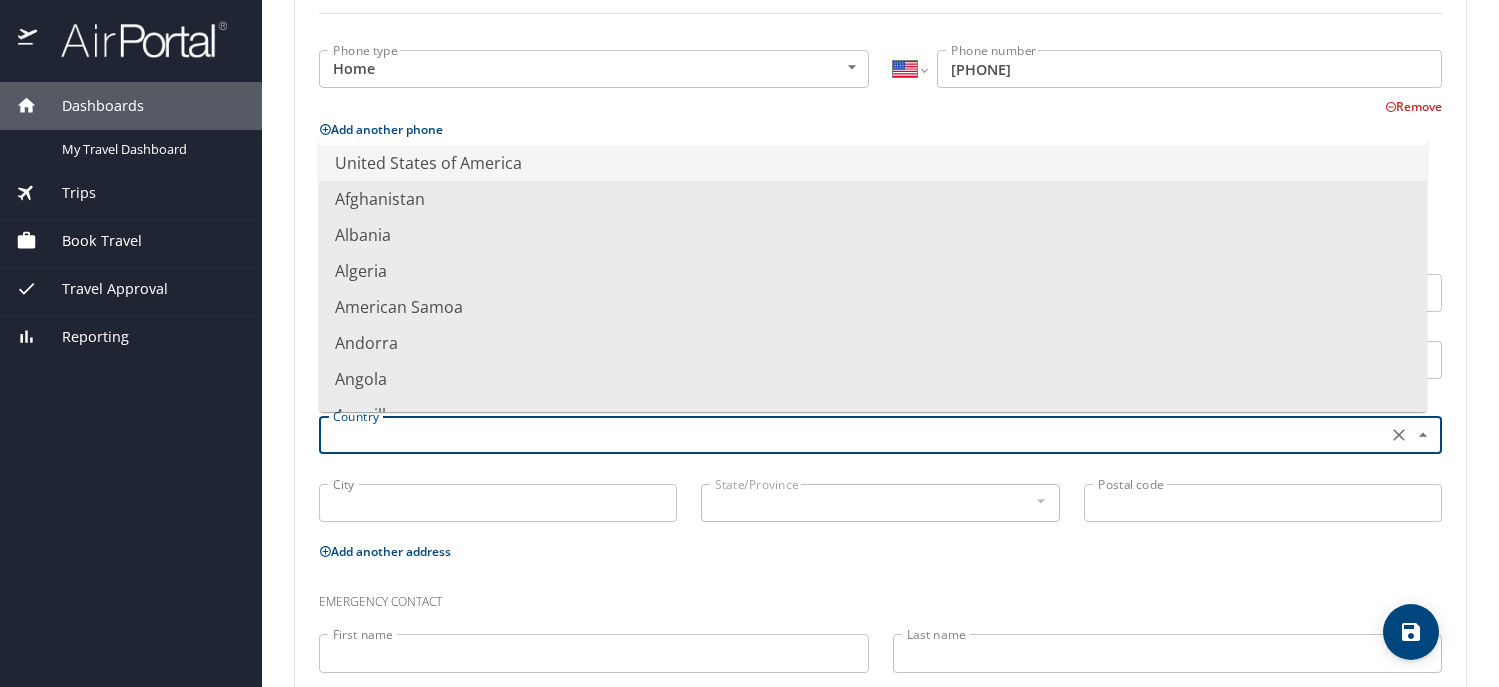 click on "United States of America" at bounding box center [873, 163] 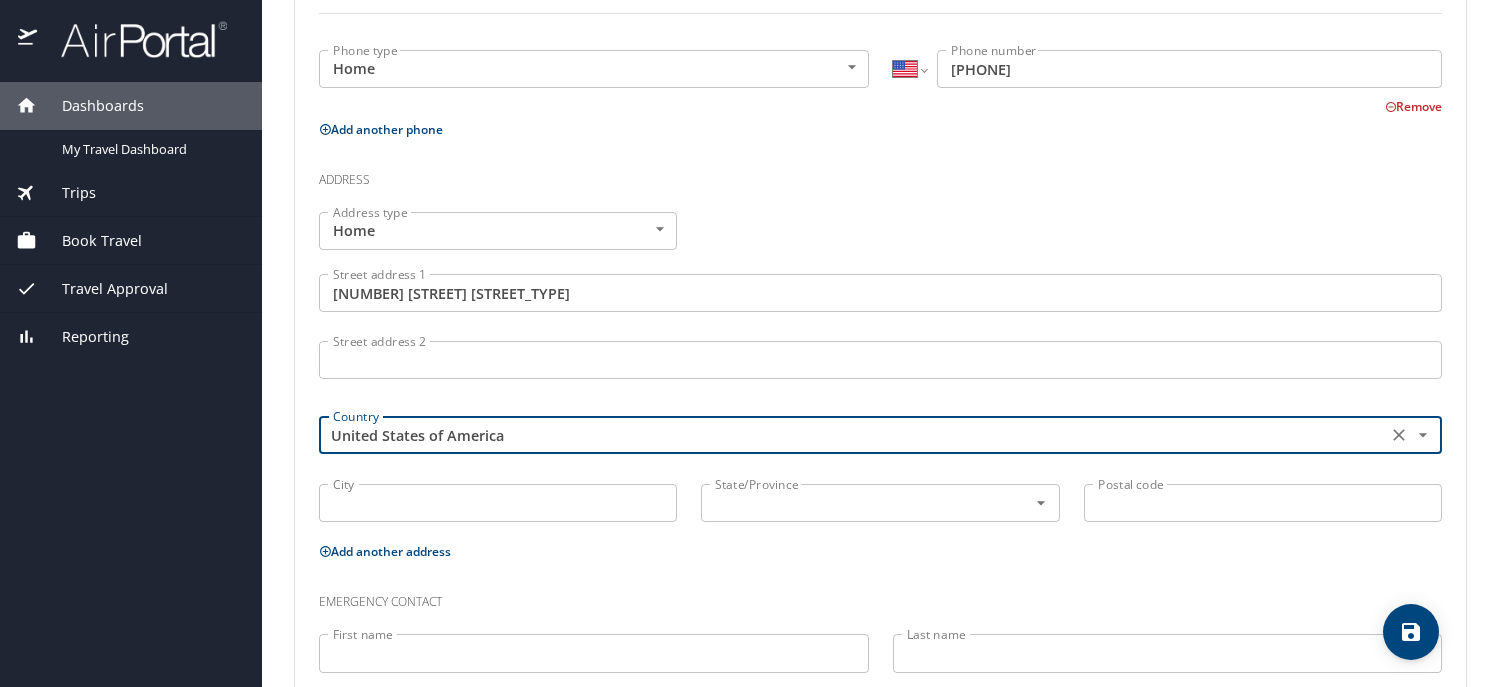 click on "City" at bounding box center (498, 503) 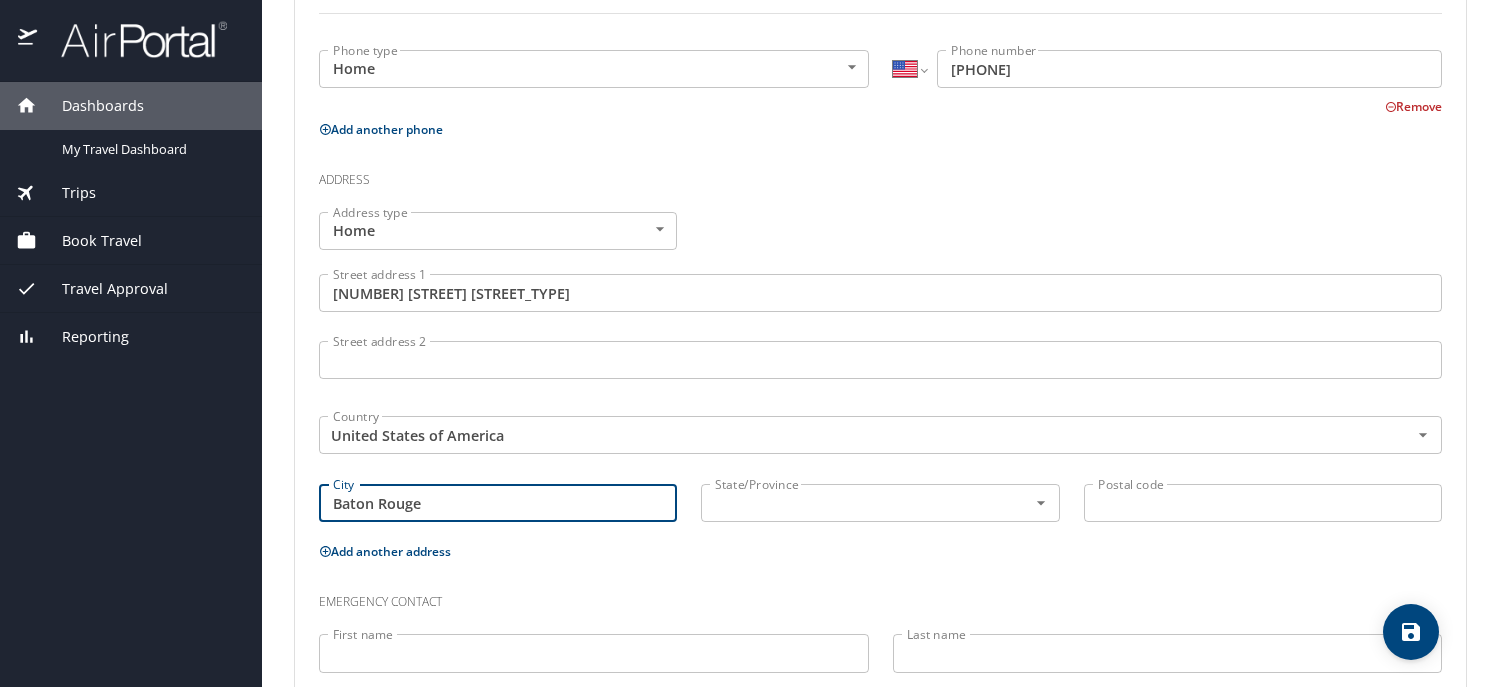 type on "Baton Rouge" 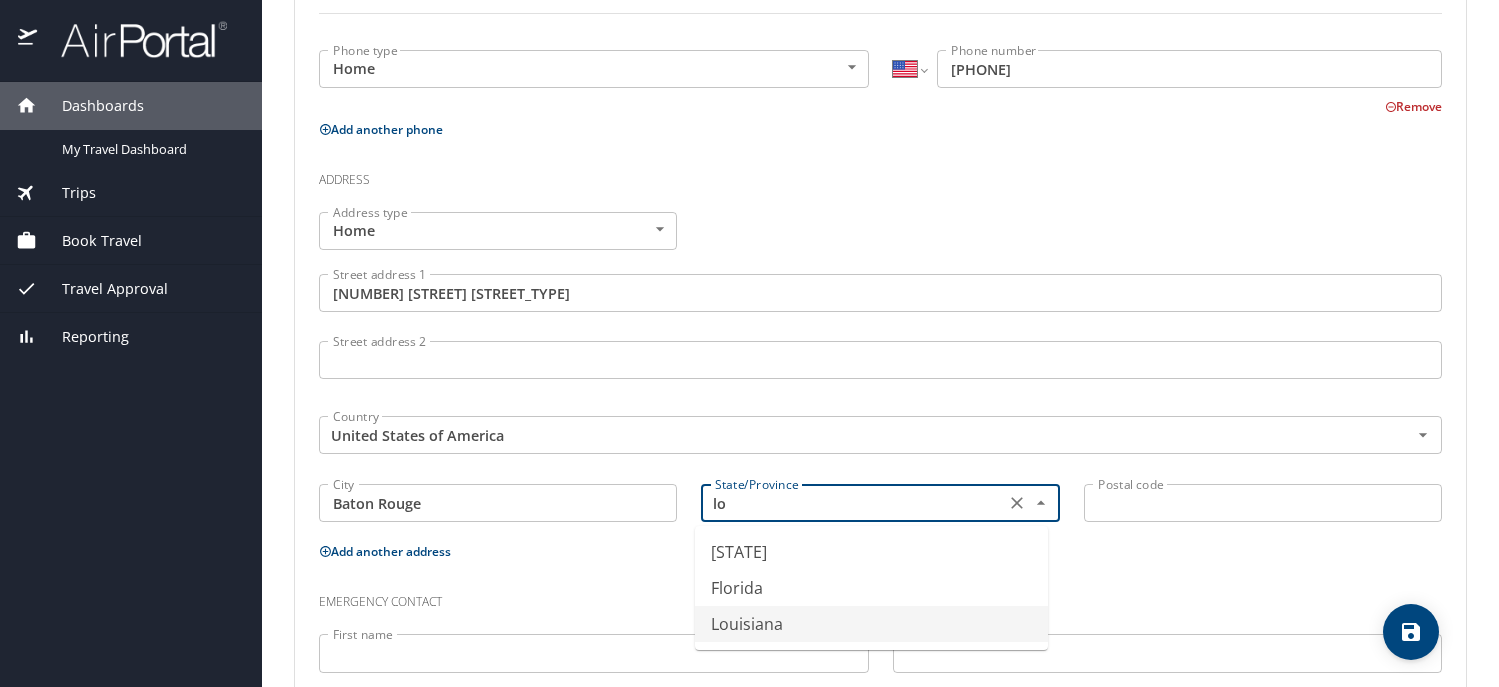 click on "Louisiana" at bounding box center (871, 624) 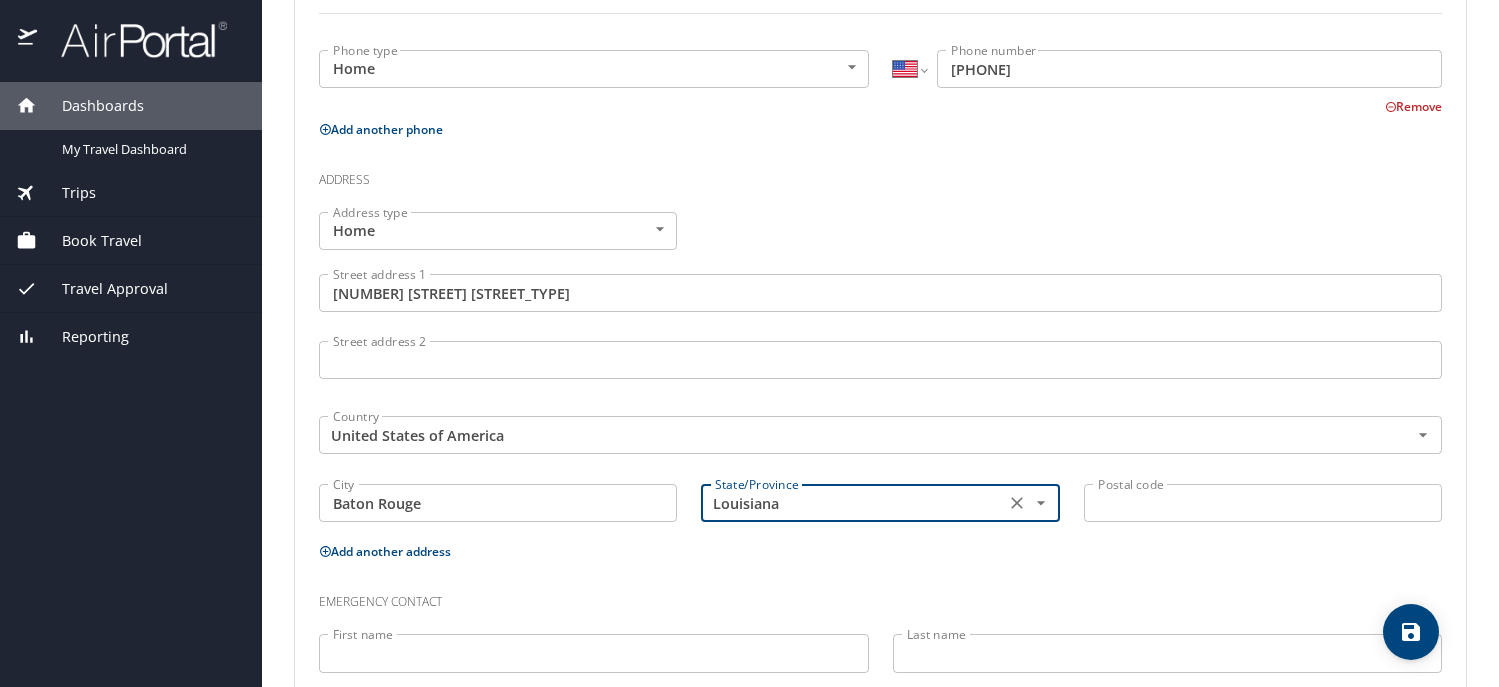 type on "Louisiana" 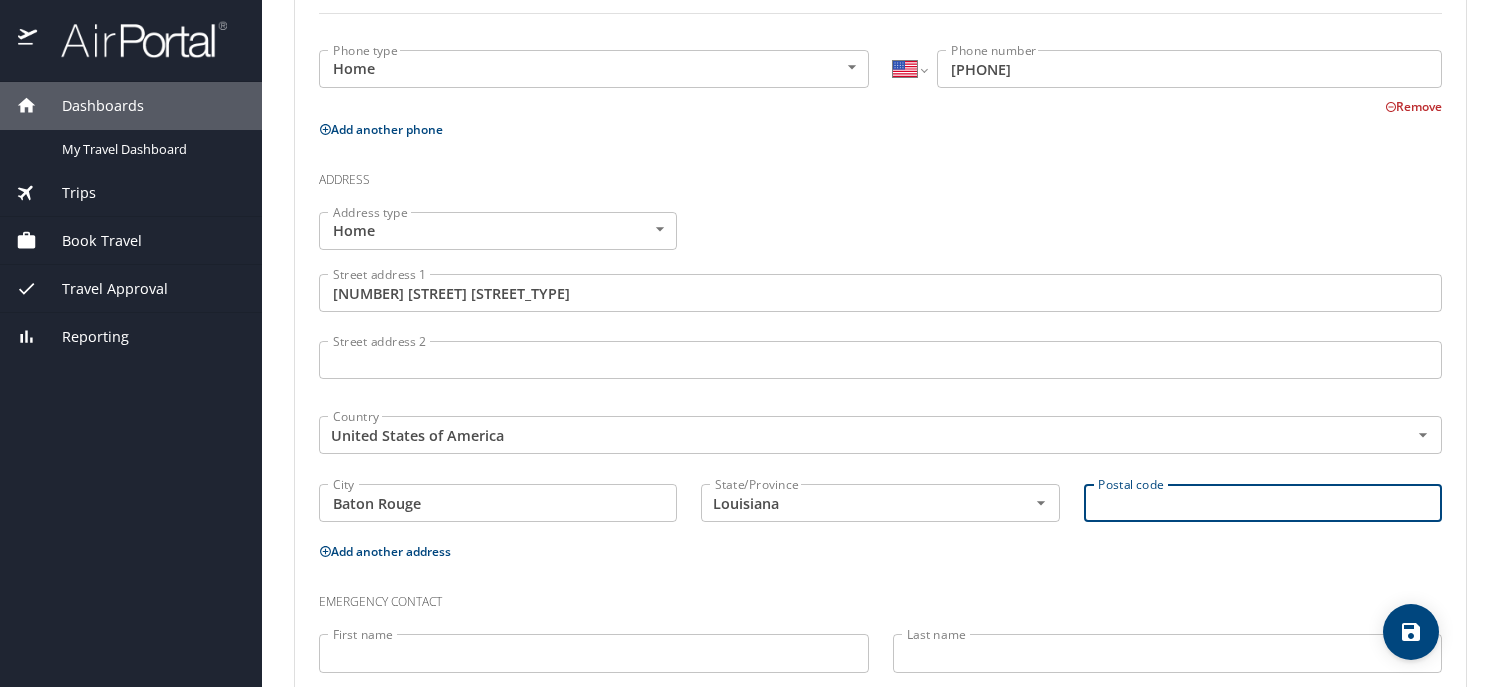 click on "Postal code" at bounding box center [1263, 503] 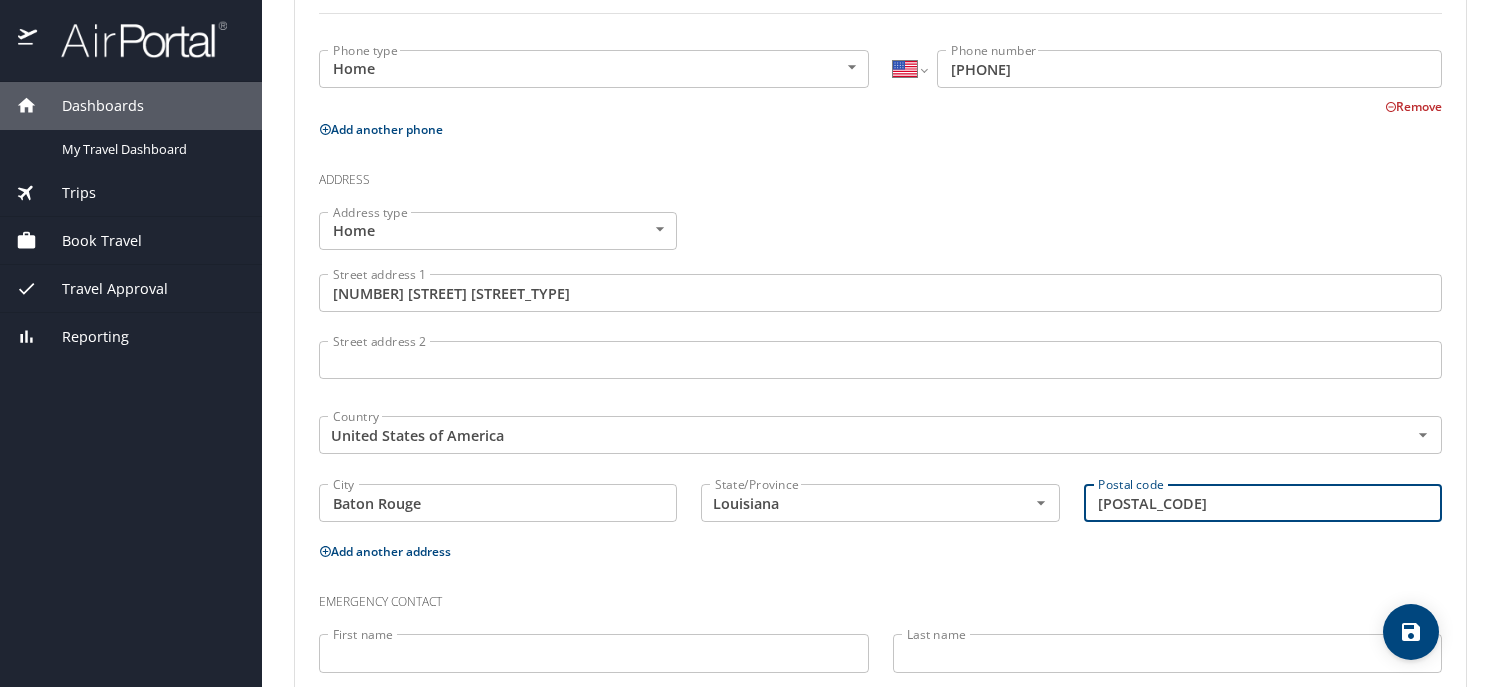 scroll, scrollTop: 719, scrollLeft: 0, axis: vertical 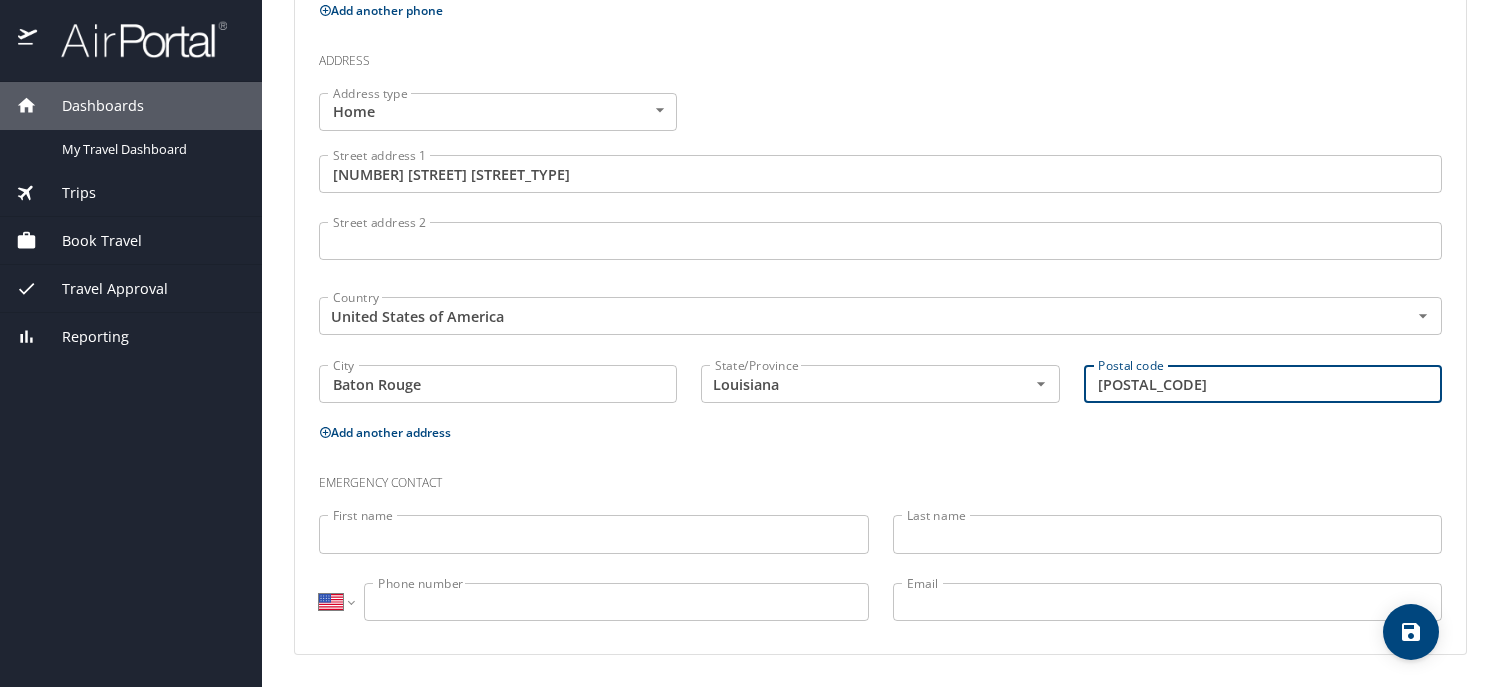 type on "[POSTAL_CODE]" 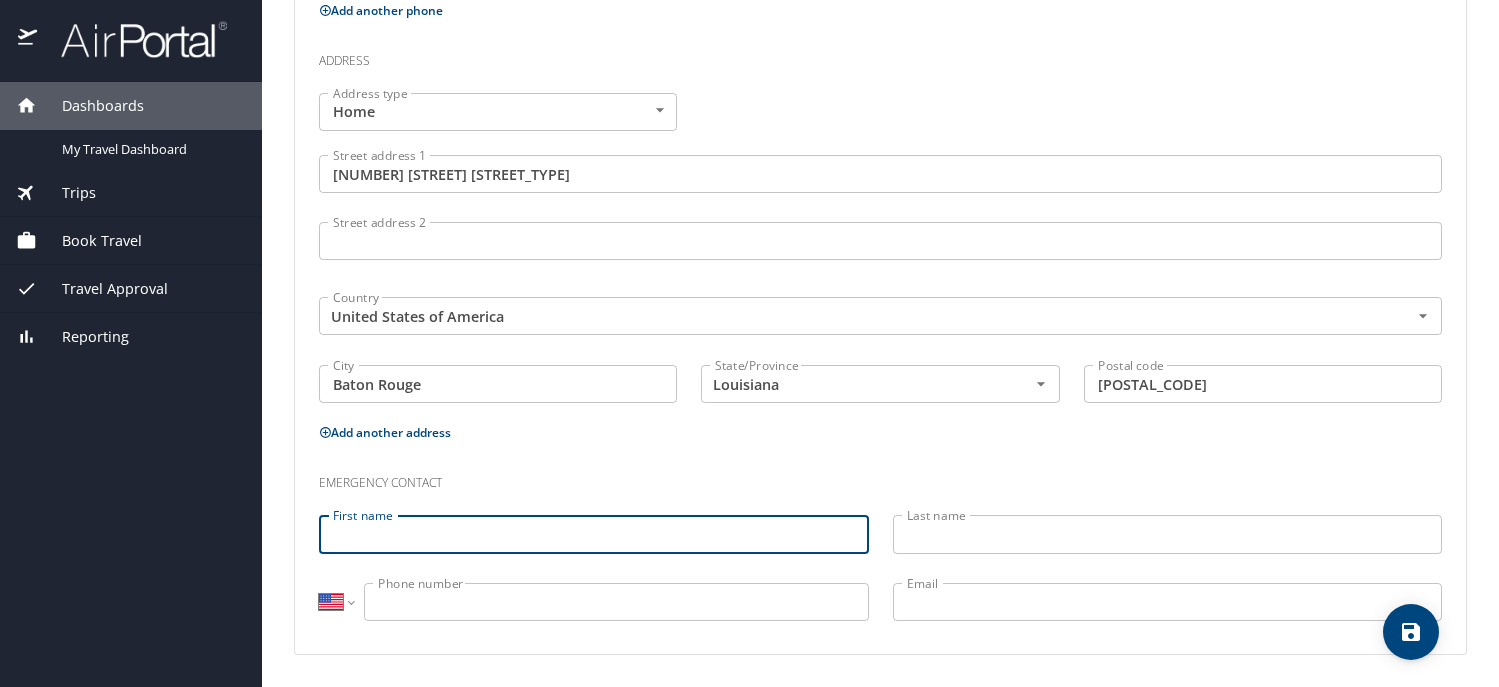 click on "First name" at bounding box center (594, 534) 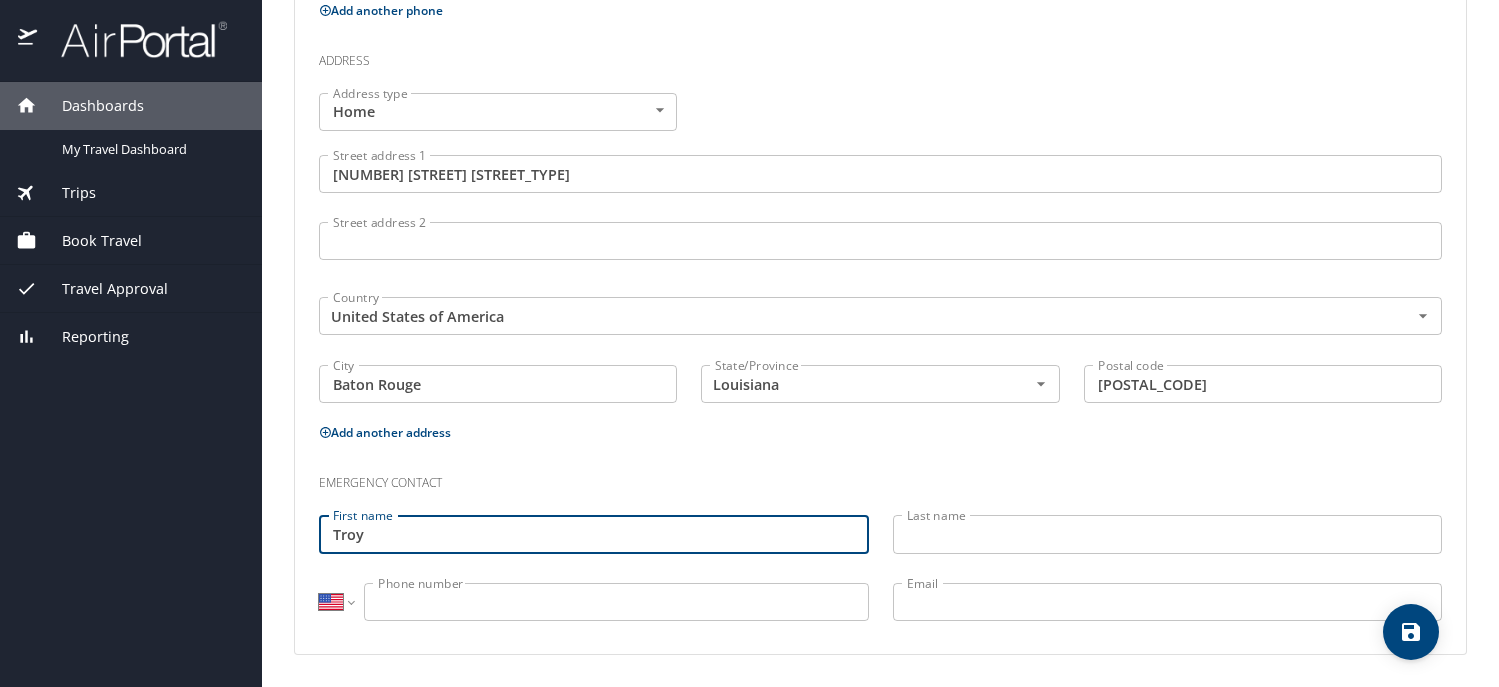 type on "Troy" 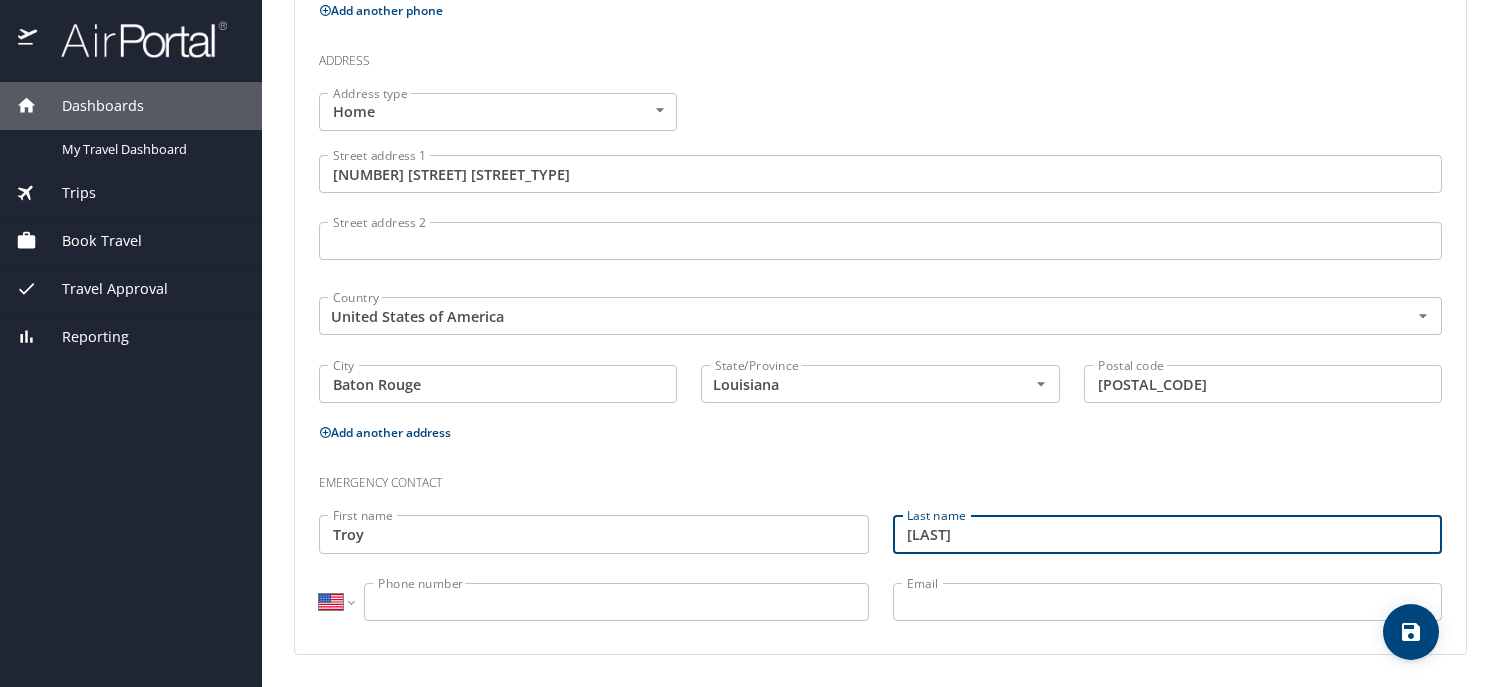 type on "[LAST]" 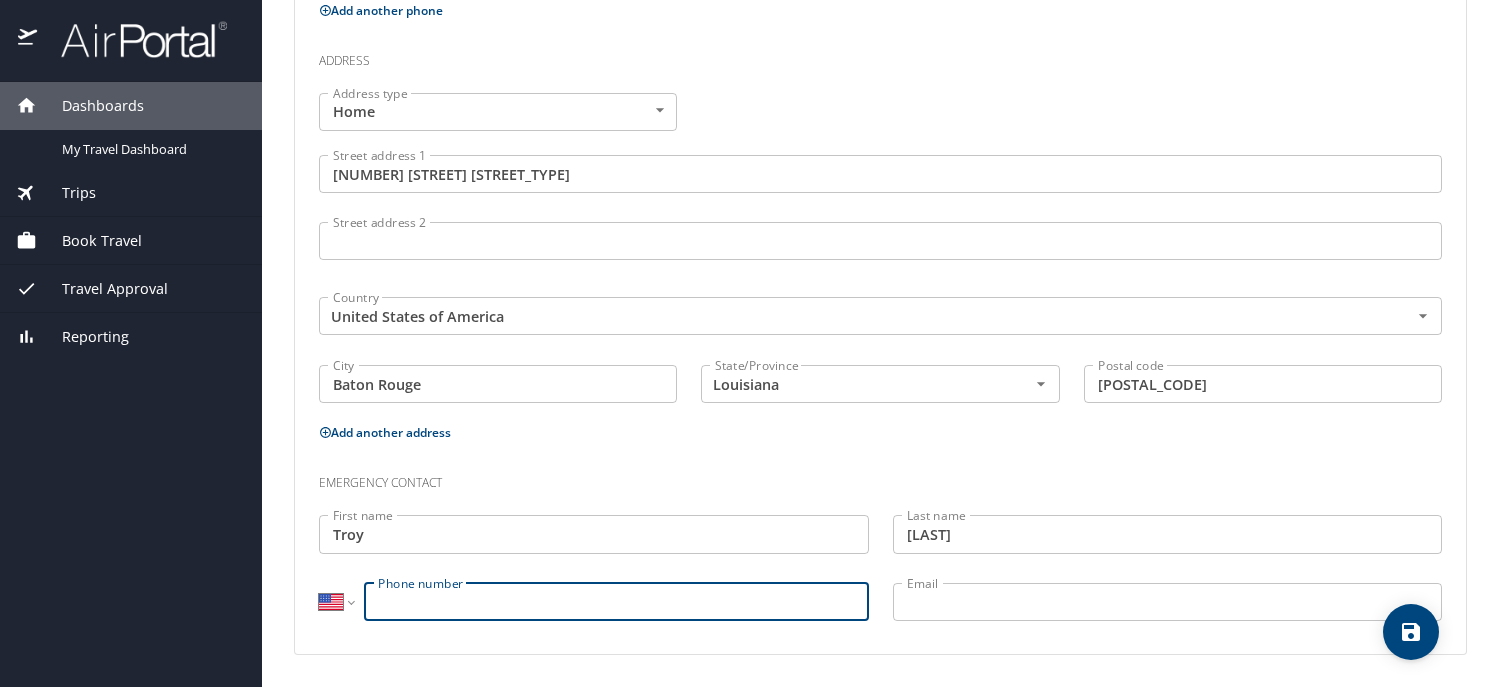 click on "Phone number" at bounding box center (616, 602) 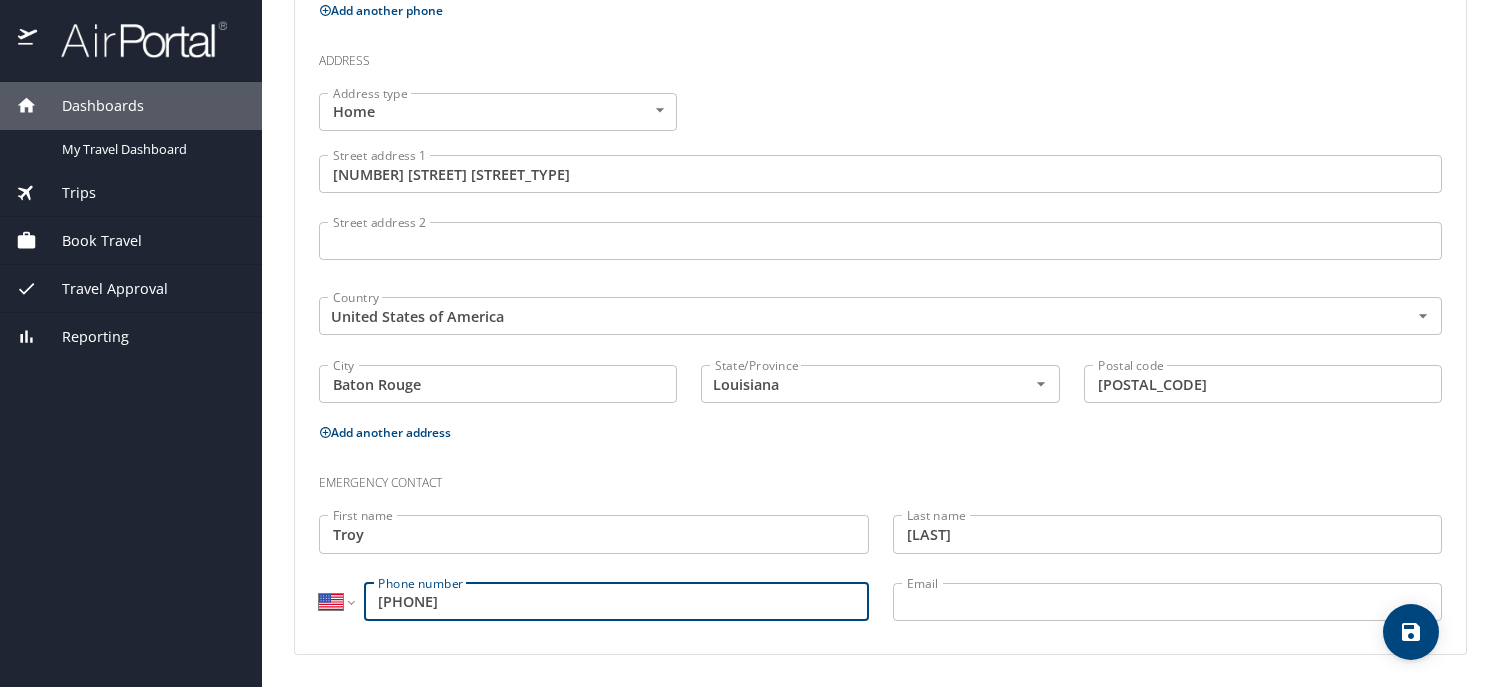 type on "[PHONE]" 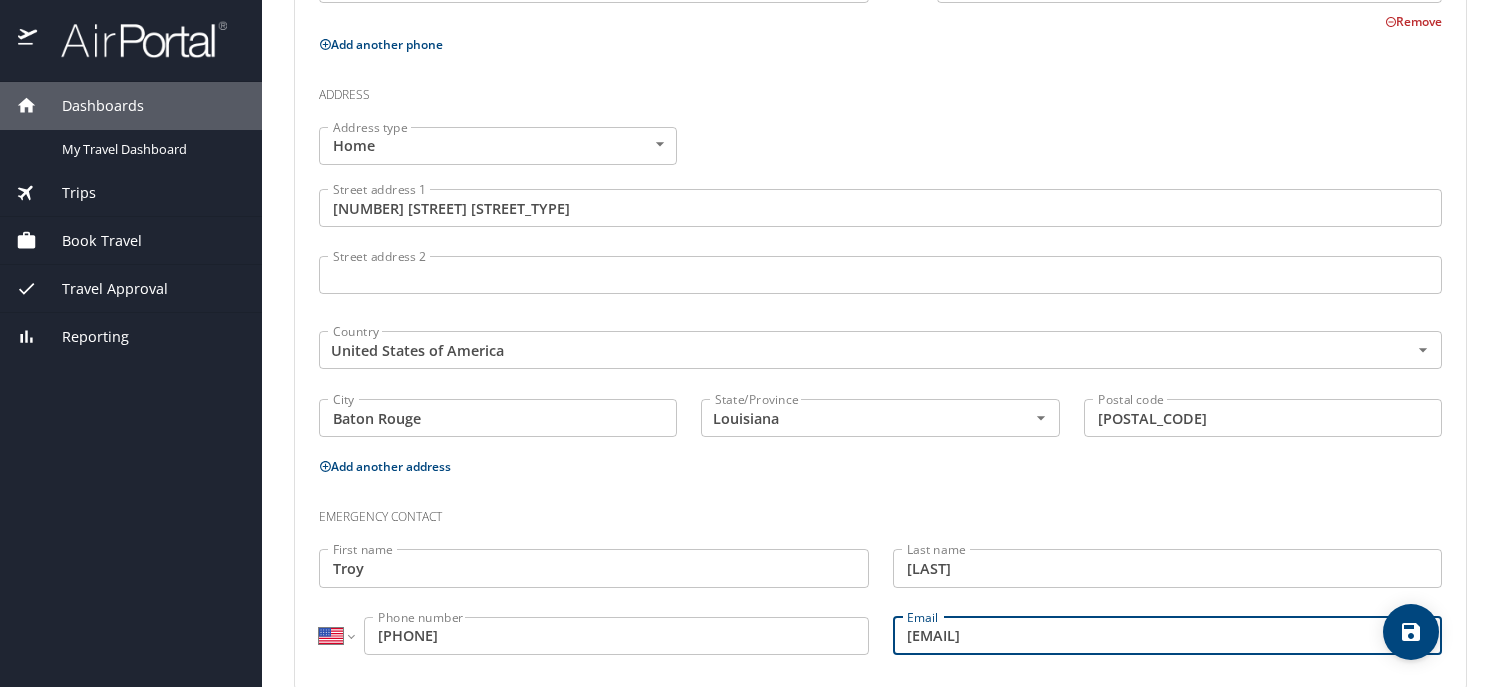 scroll, scrollTop: 719, scrollLeft: 0, axis: vertical 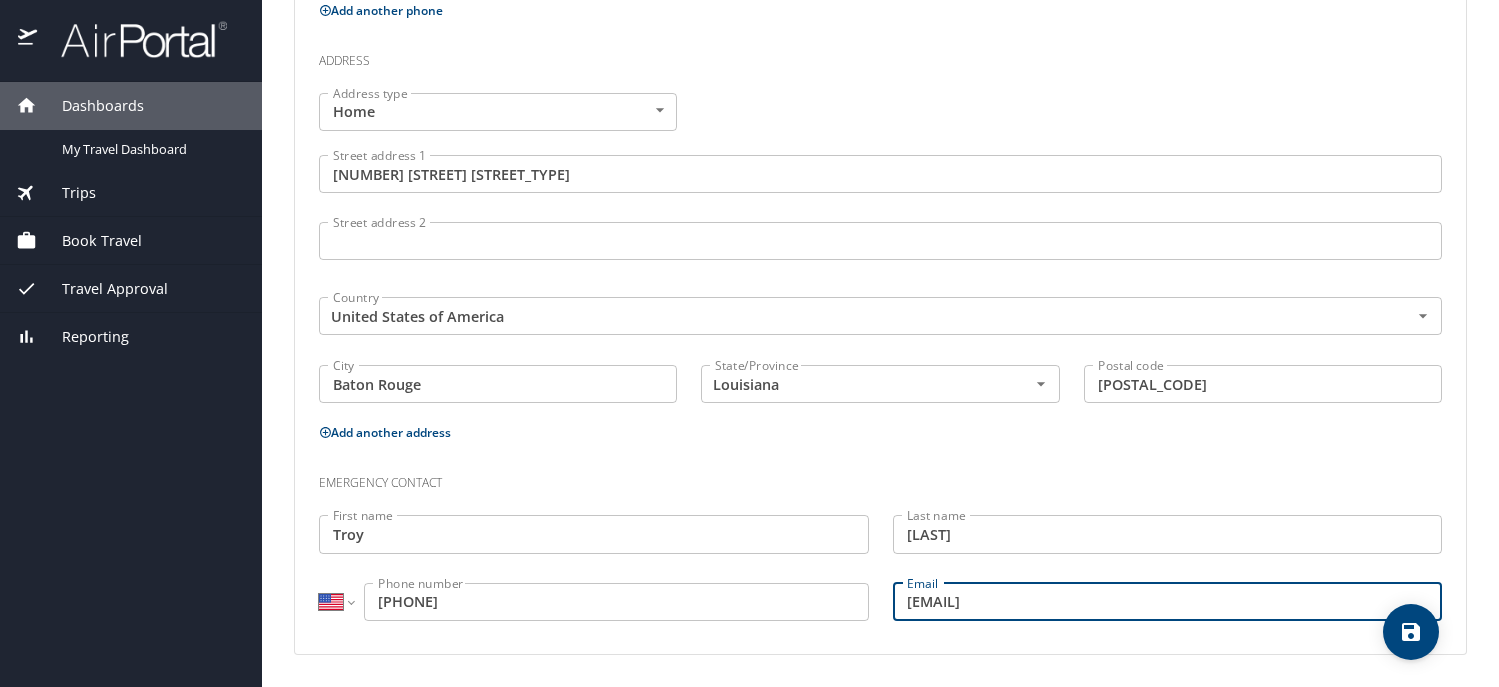 type on "[EMAIL]" 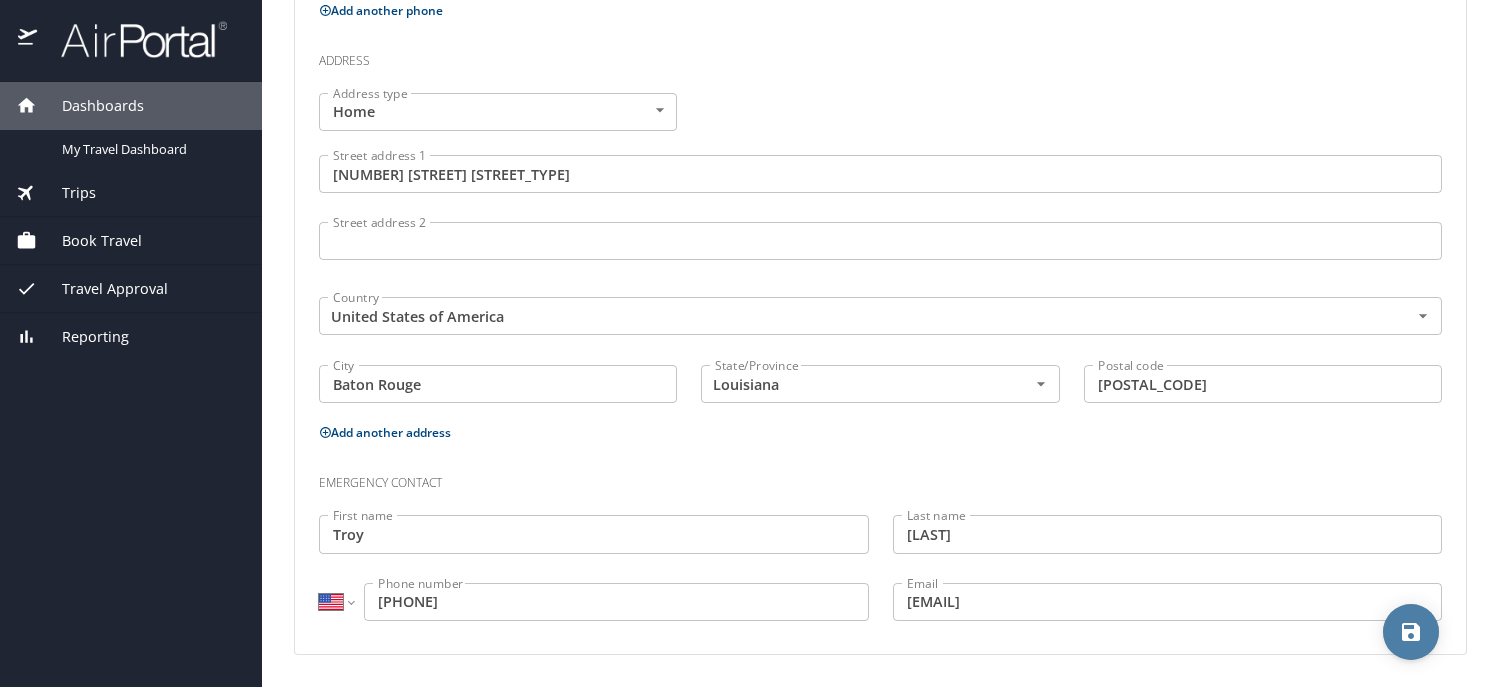 click 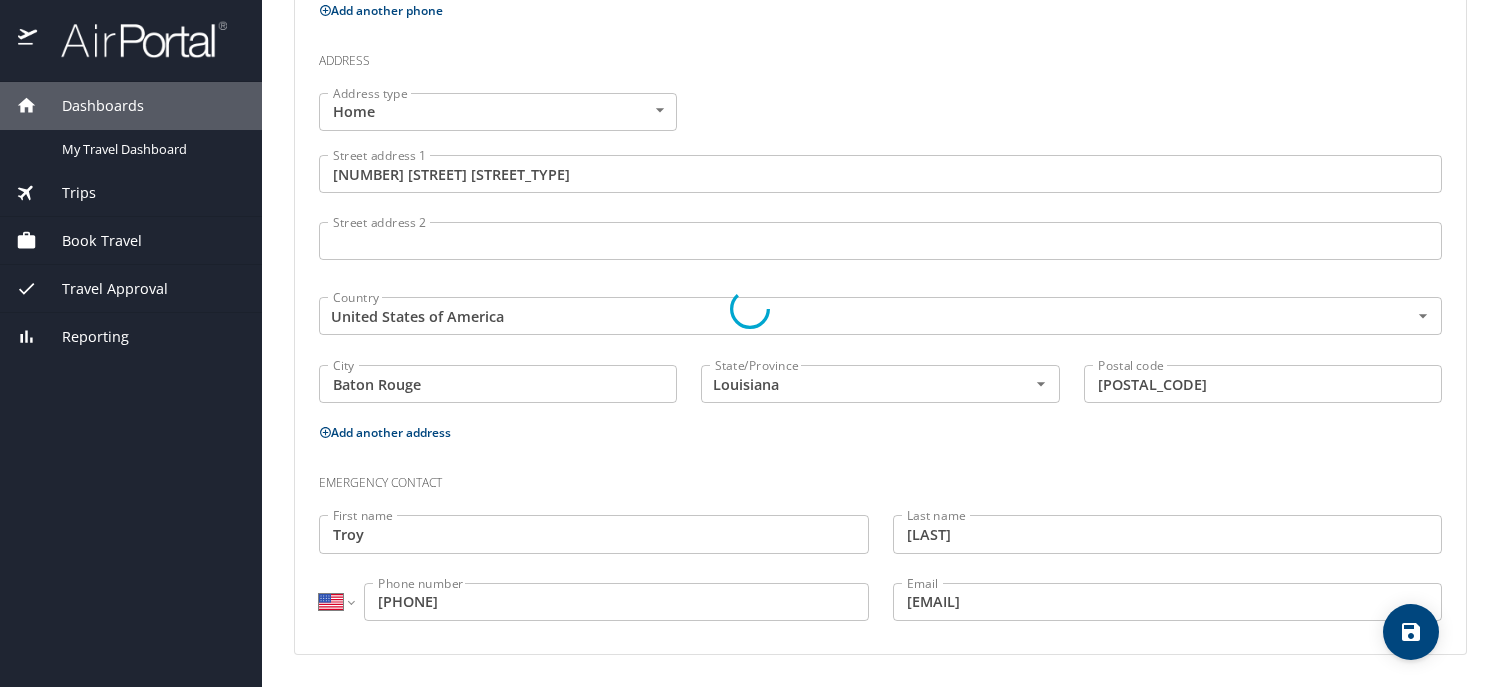 select on "US" 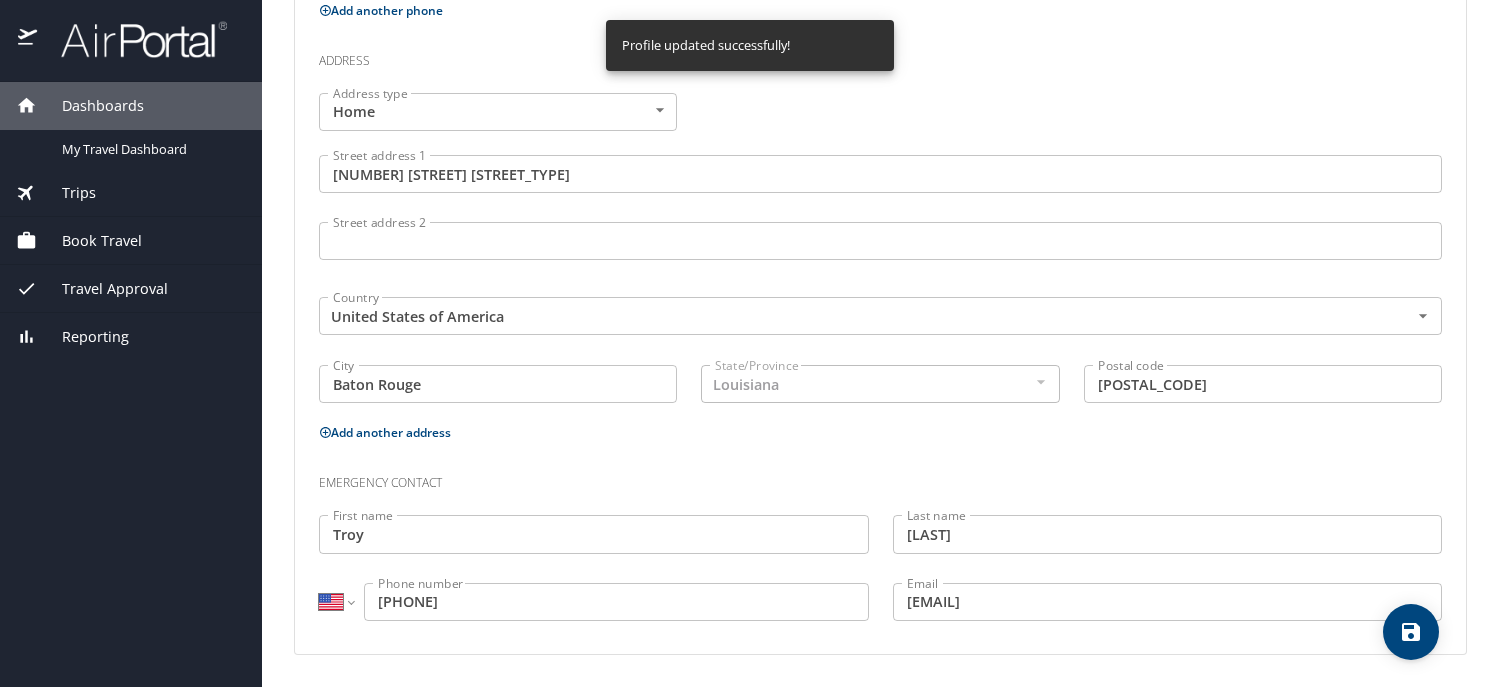 select on "US" 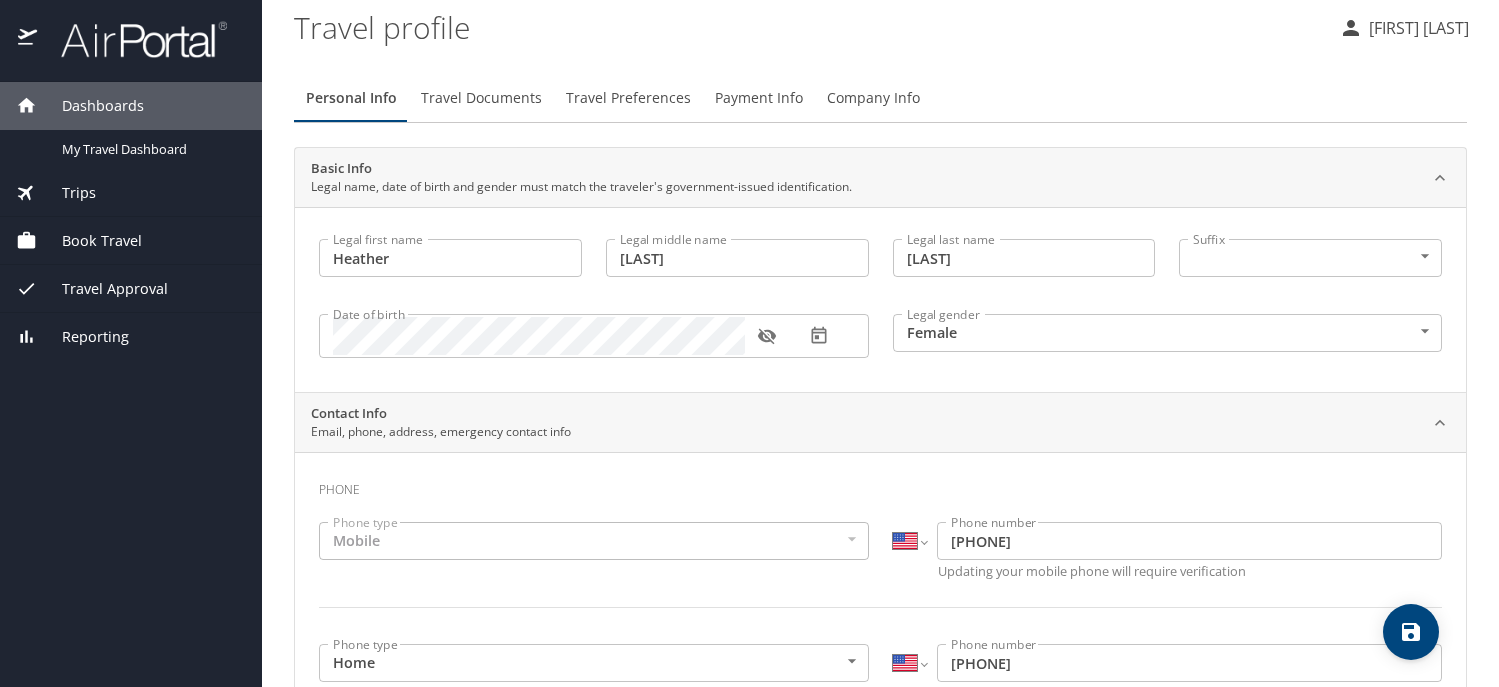 scroll, scrollTop: 0, scrollLeft: 0, axis: both 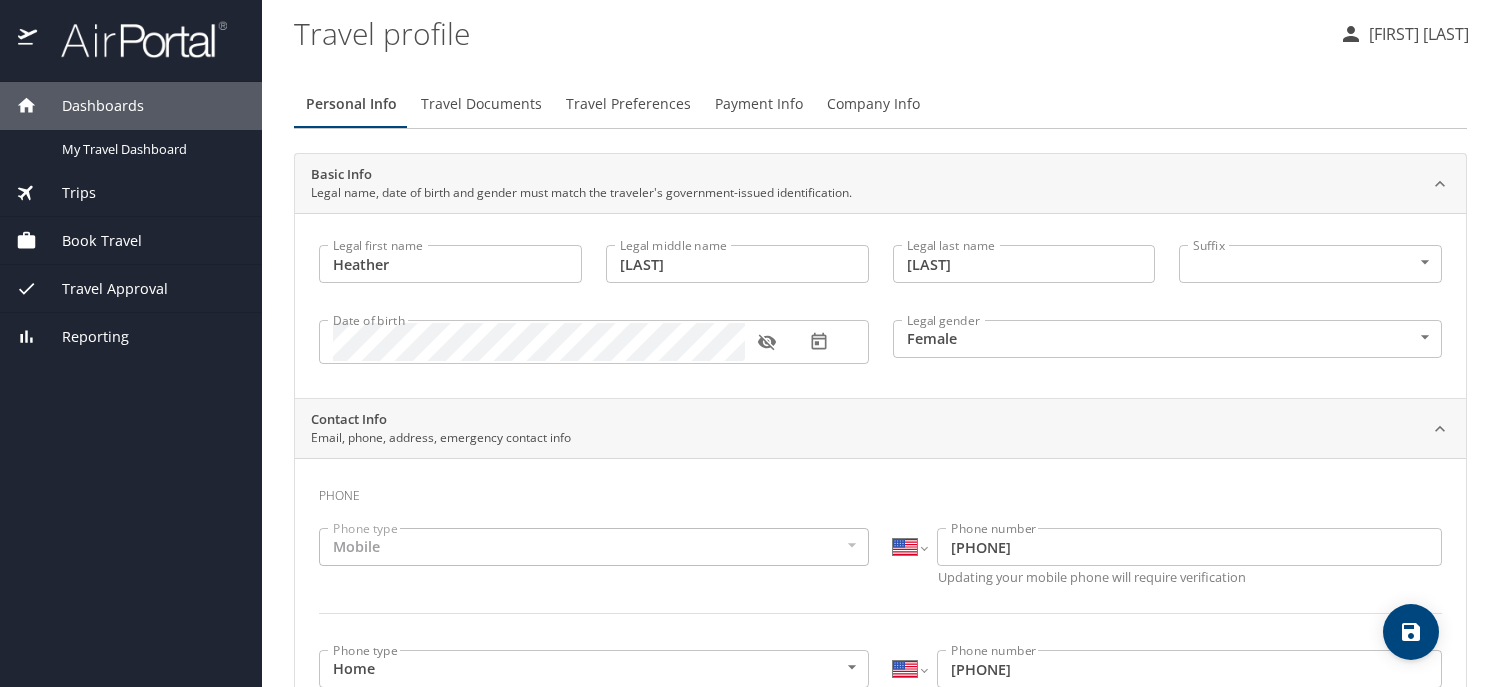 click on "Travel Documents" at bounding box center (481, 104) 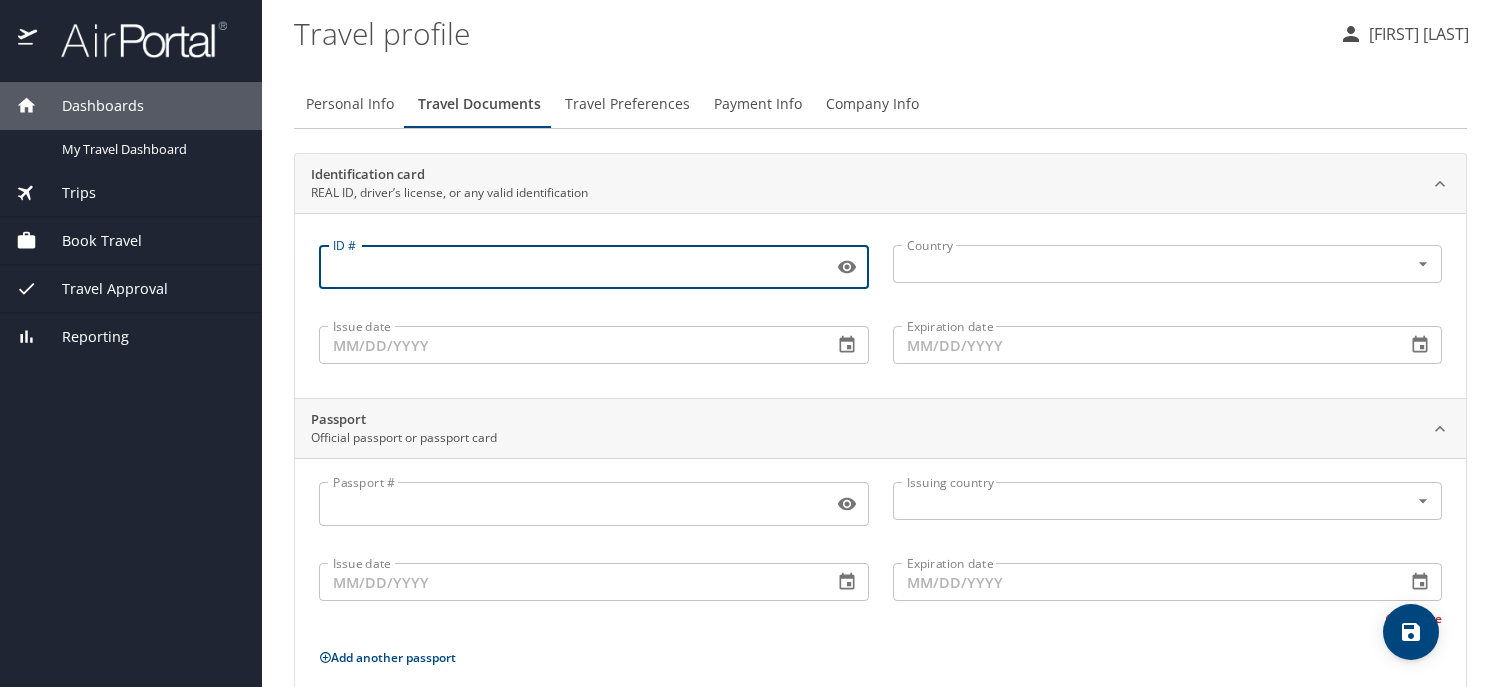 click on "ID #" at bounding box center (572, 267) 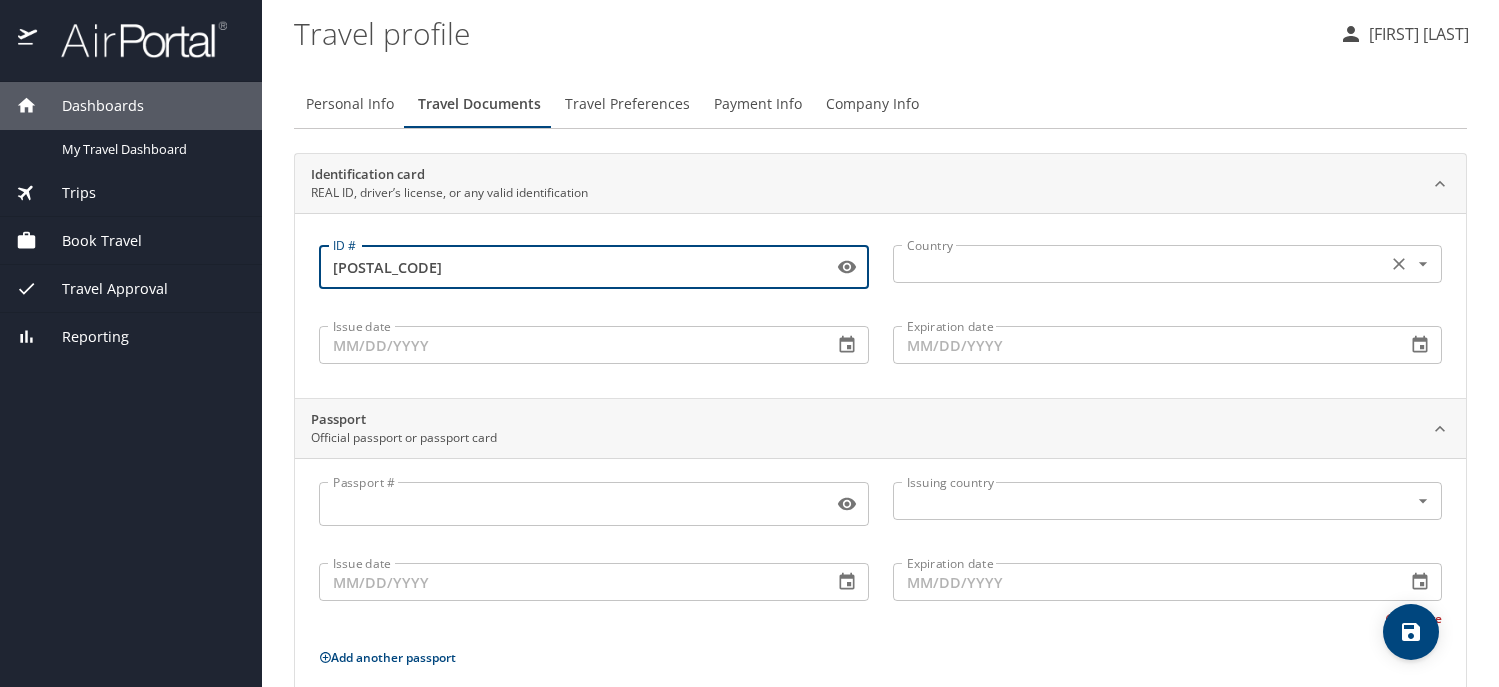 type on "[POSTAL_CODE]" 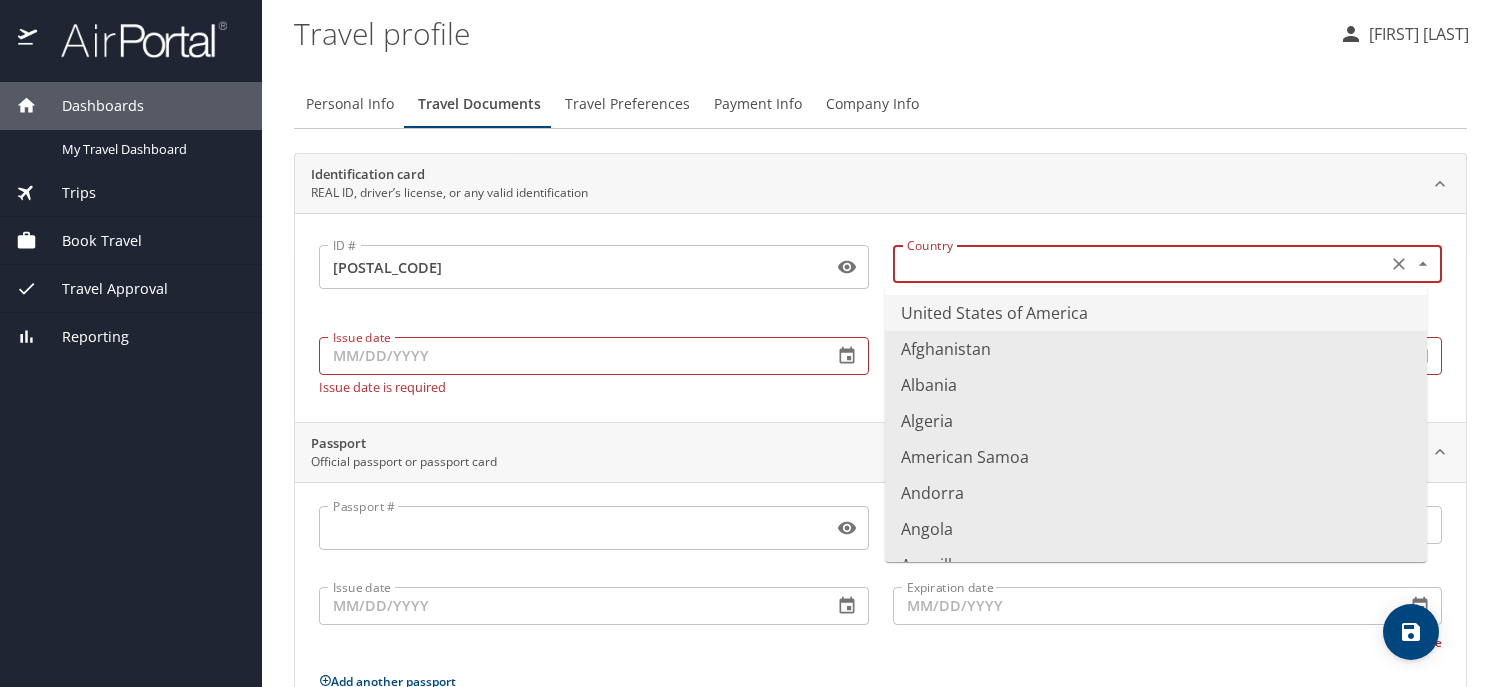 click on "United States of America" at bounding box center (1156, 313) 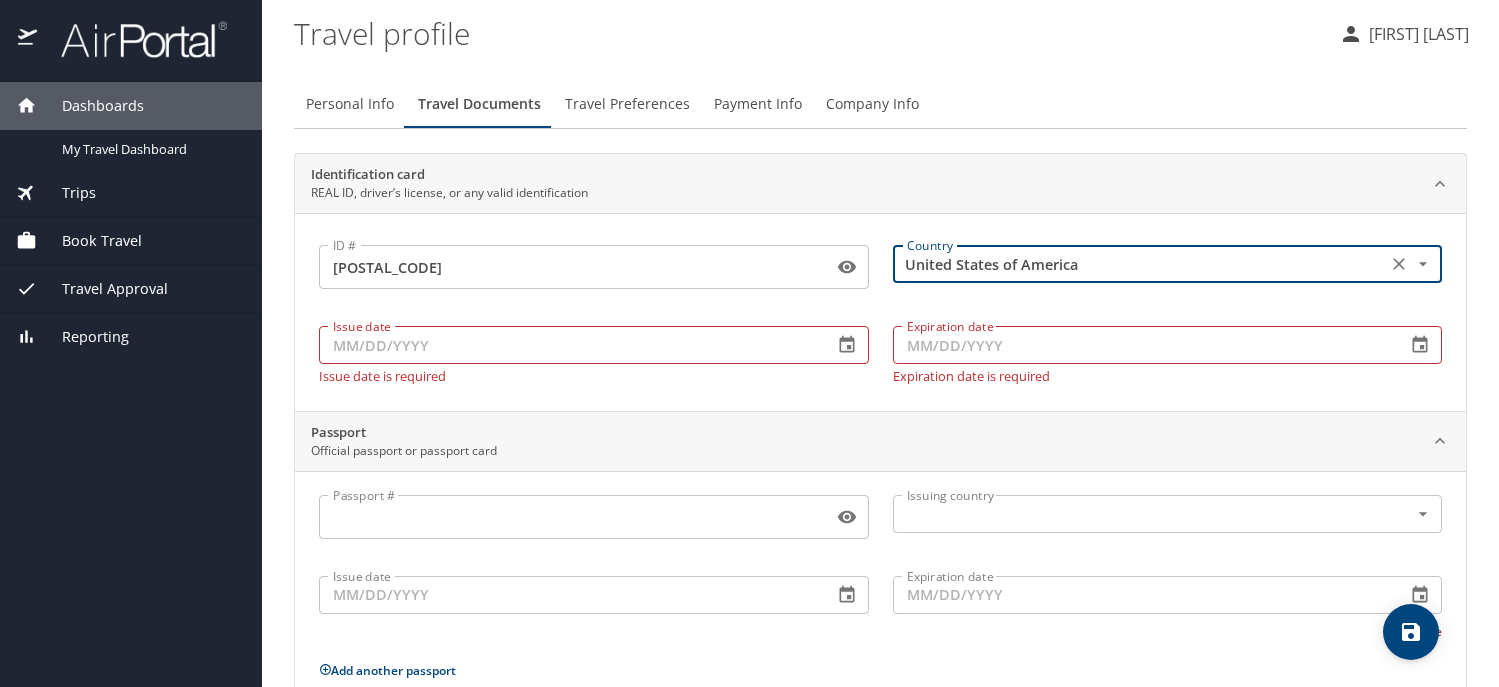 click on "Issue date" at bounding box center (568, 345) 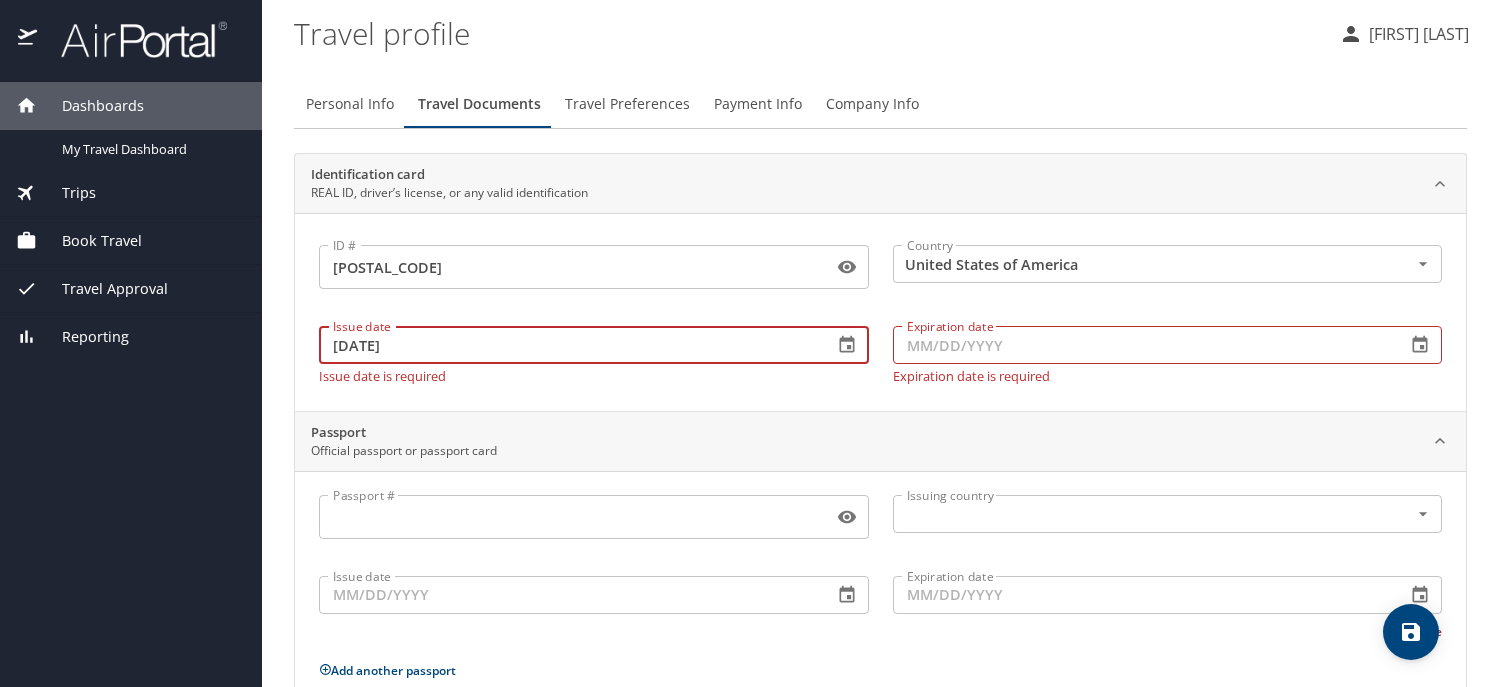 type on "[DATE]" 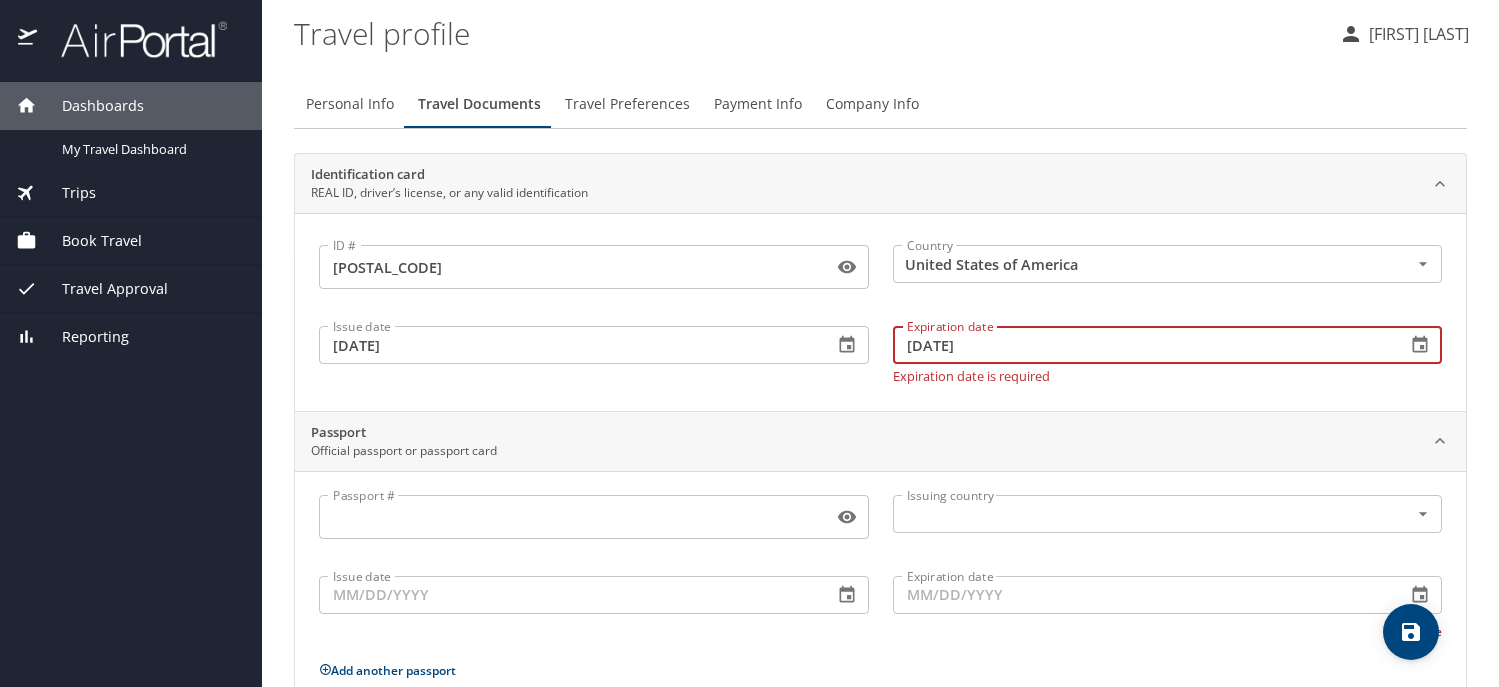 type on "[DATE]" 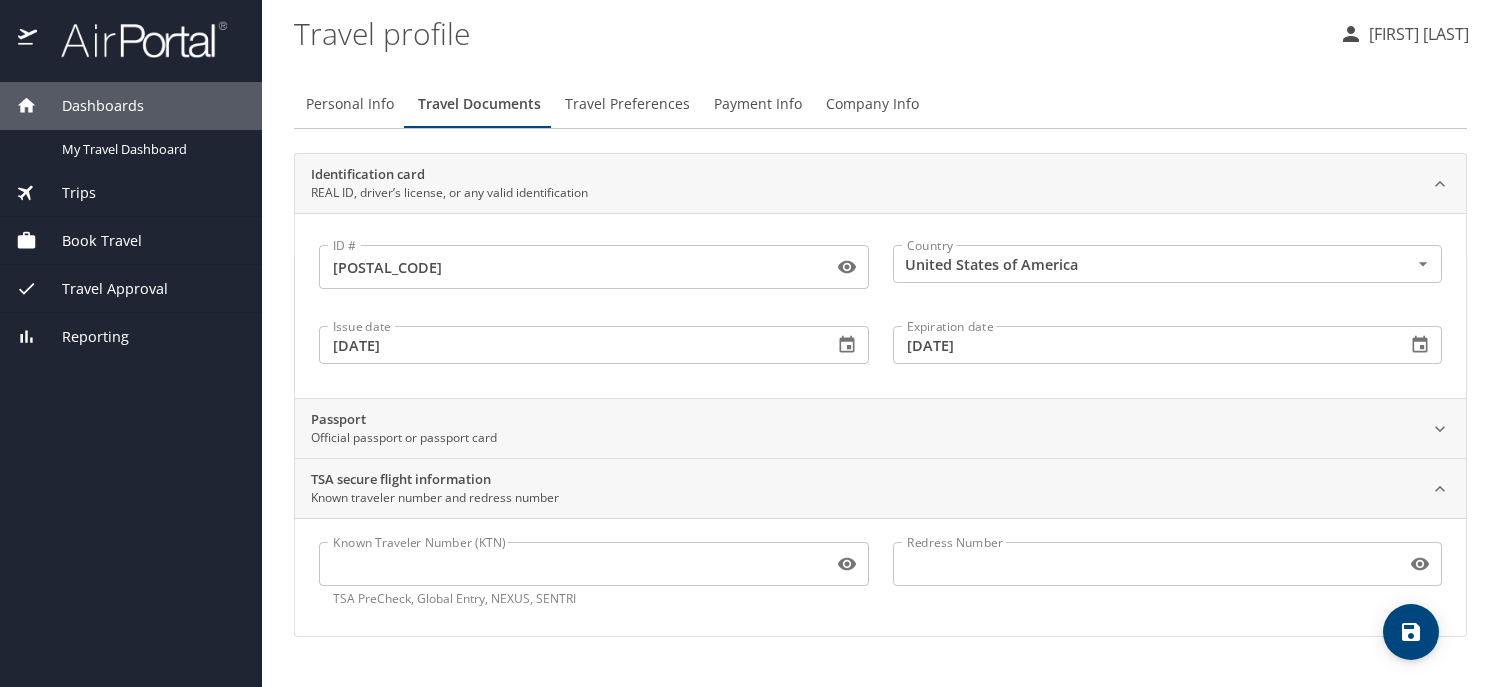 click 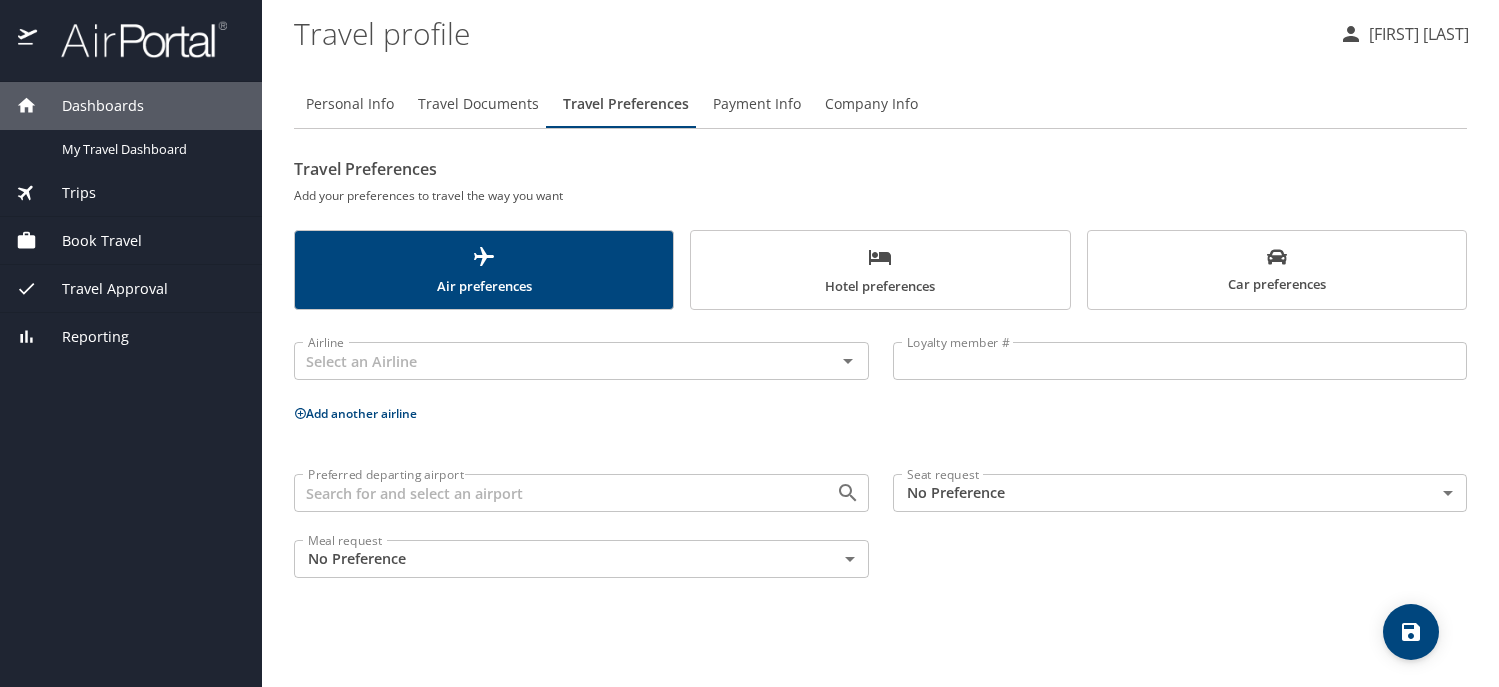 click on "Payment Info" at bounding box center (757, 104) 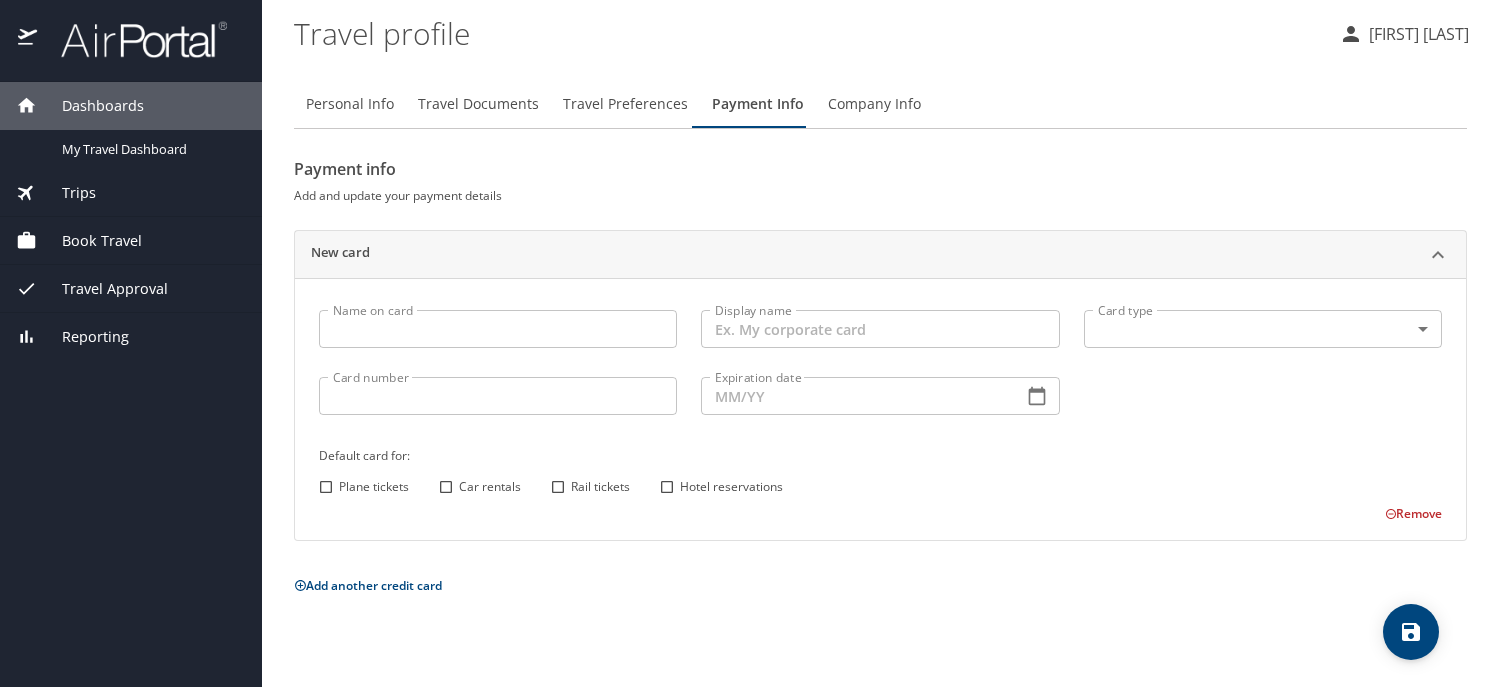 click on "Company Info" at bounding box center [874, 104] 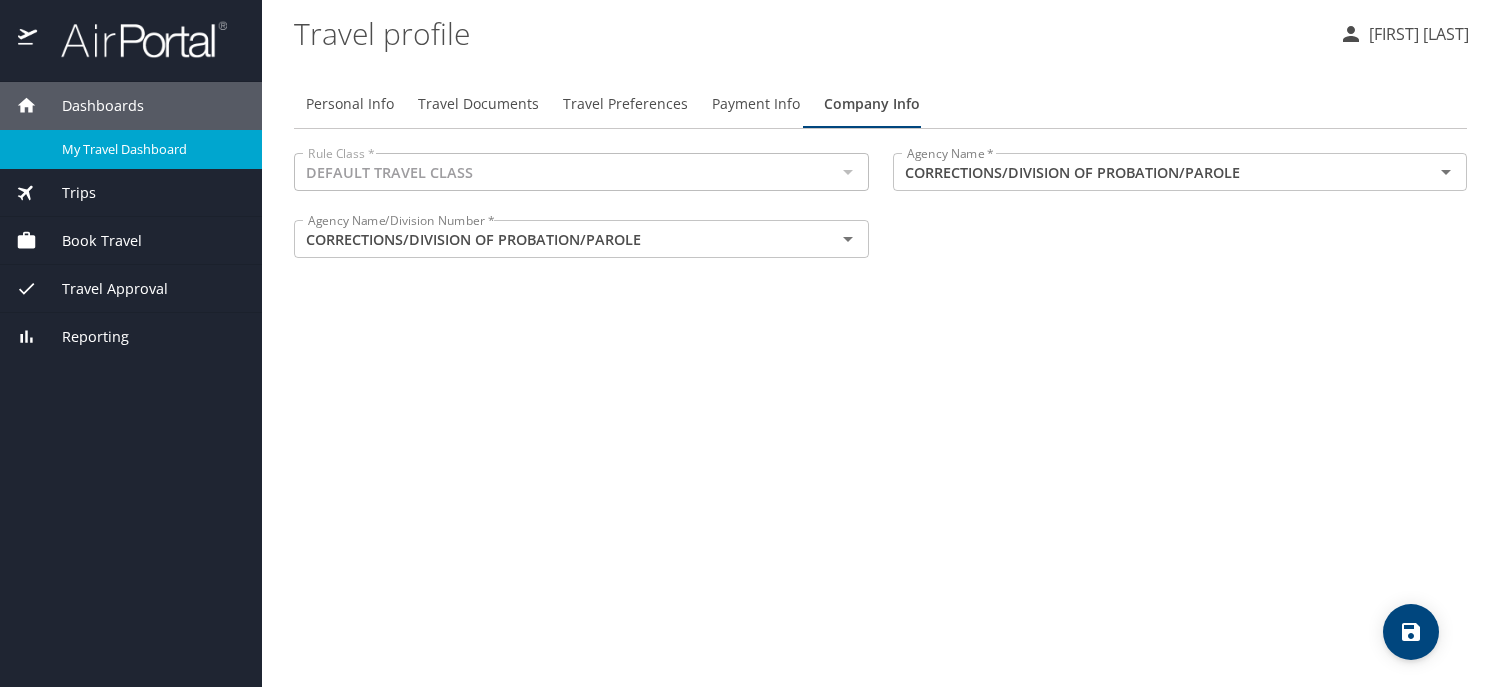 click on "My Travel Dashboard" at bounding box center [150, 149] 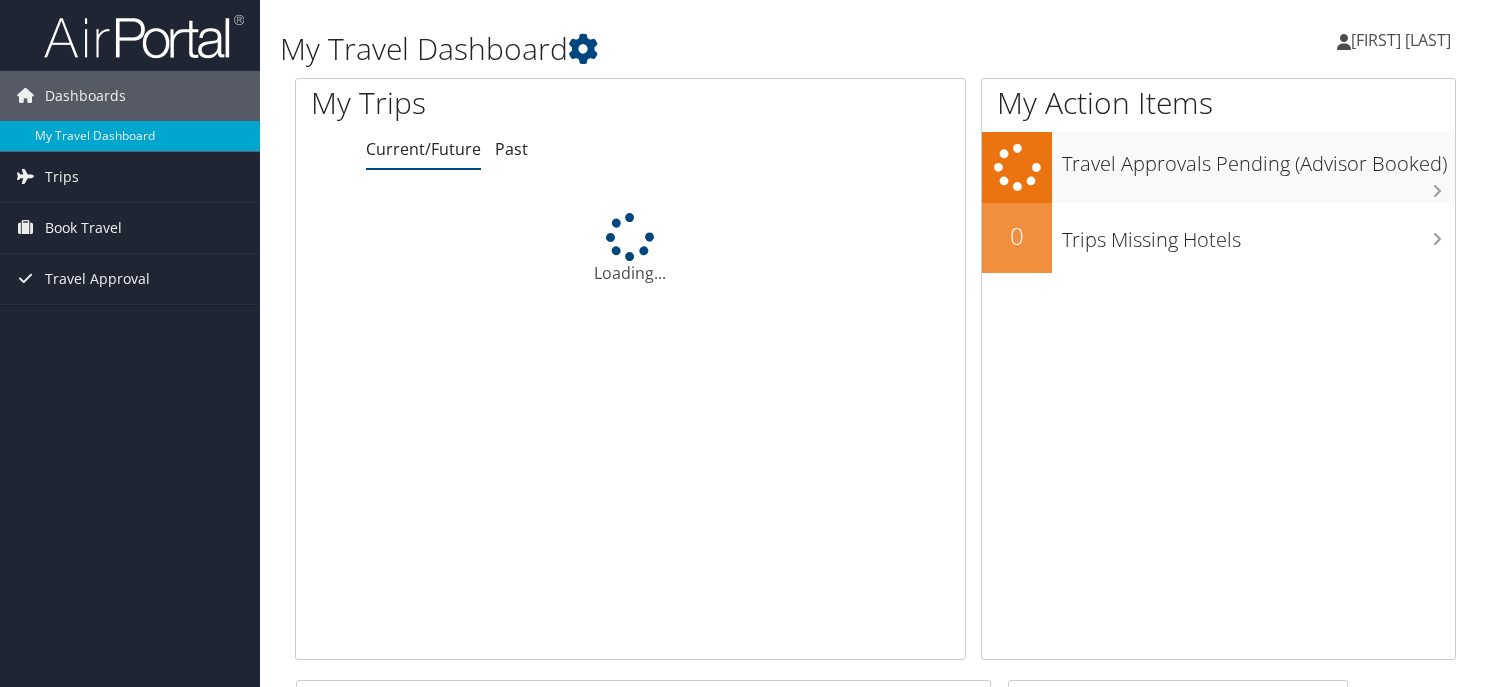 scroll, scrollTop: 0, scrollLeft: 0, axis: both 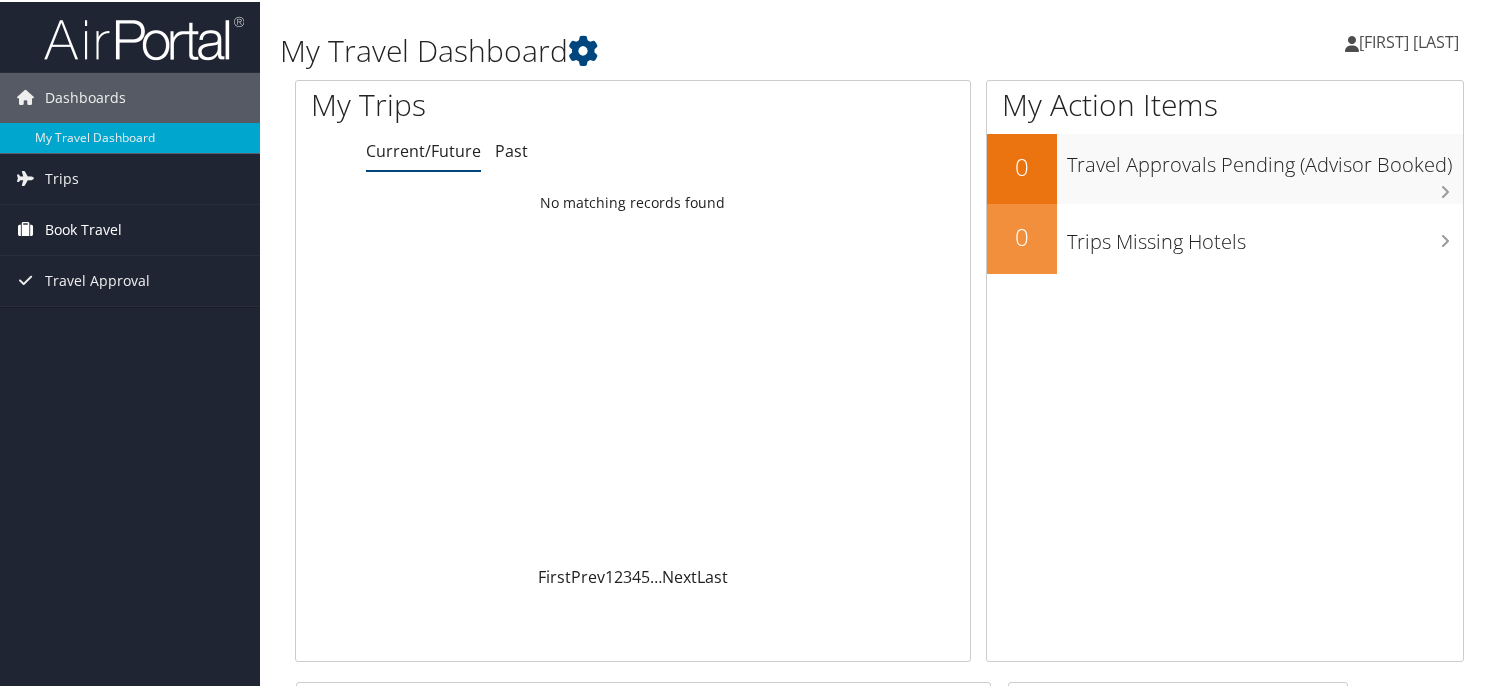 click on "Book Travel" at bounding box center [83, 228] 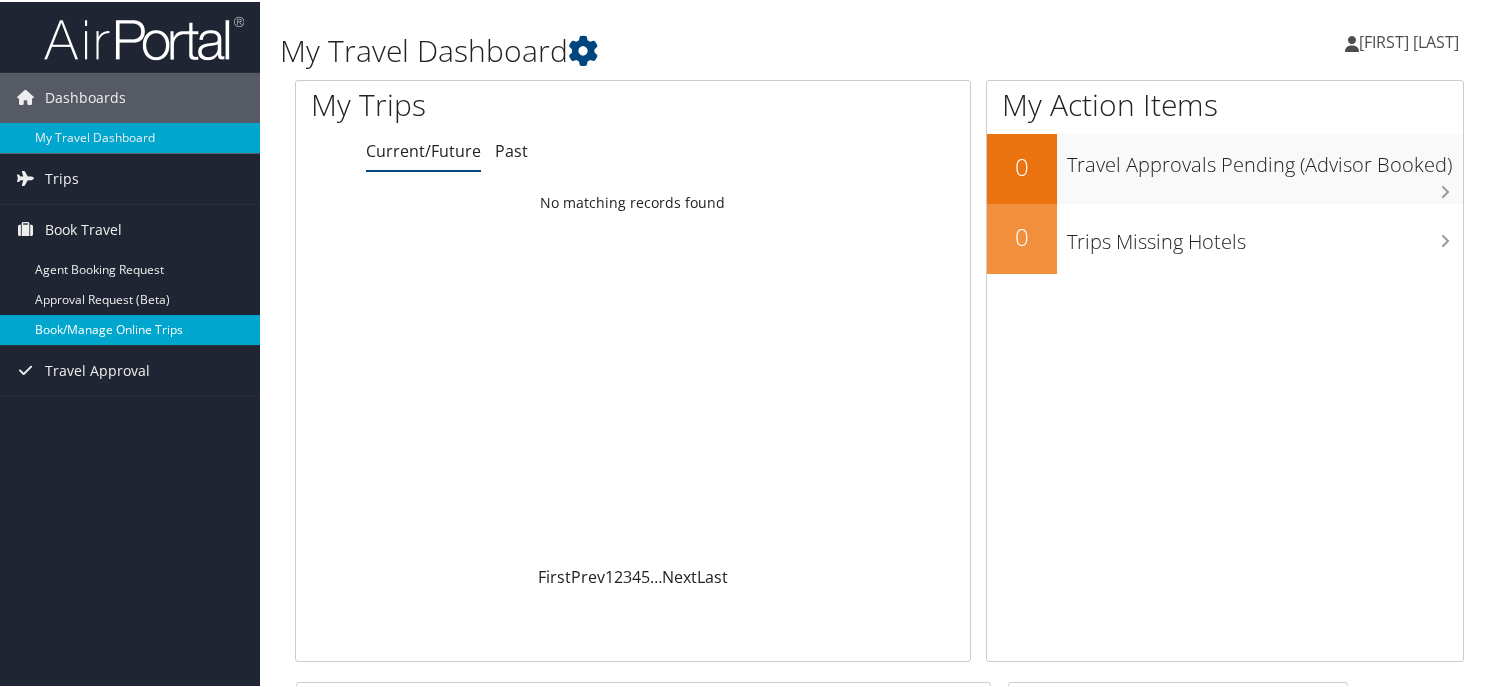 click on "Book/Manage Online Trips" at bounding box center [130, 328] 